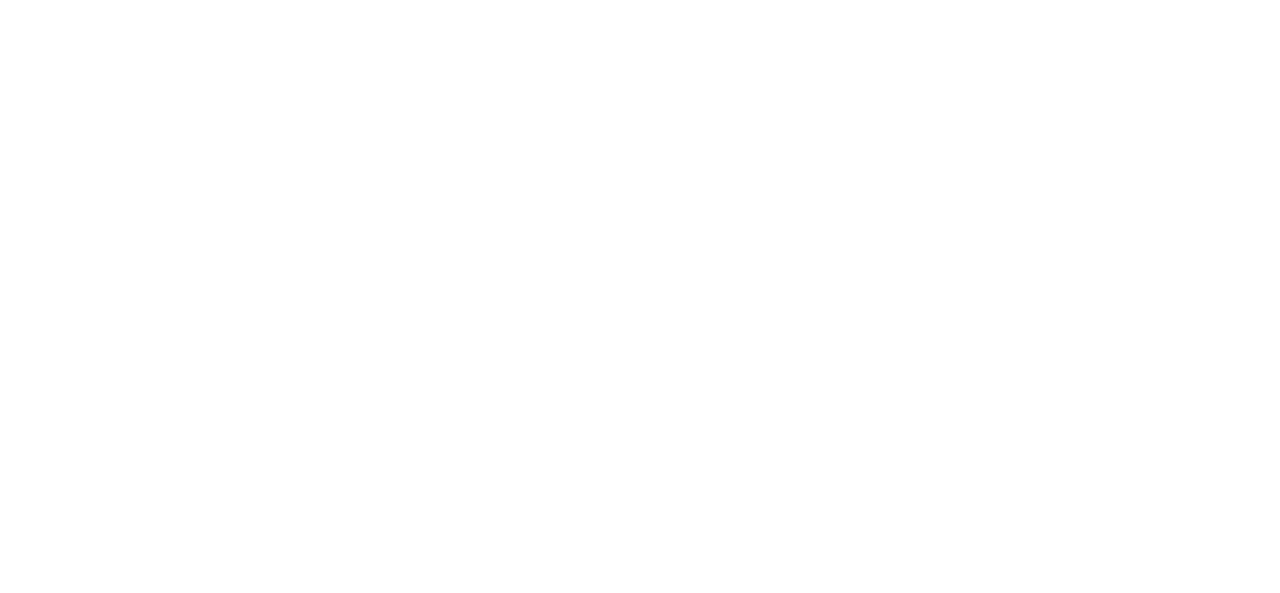 scroll, scrollTop: 0, scrollLeft: 0, axis: both 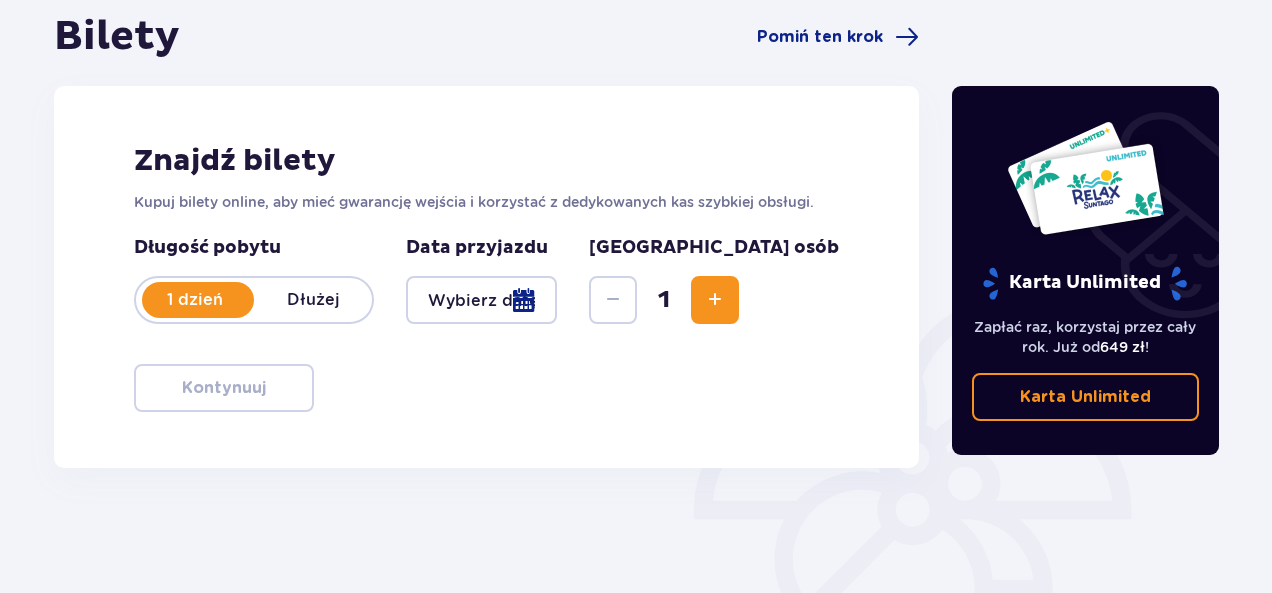 click at bounding box center [481, 300] 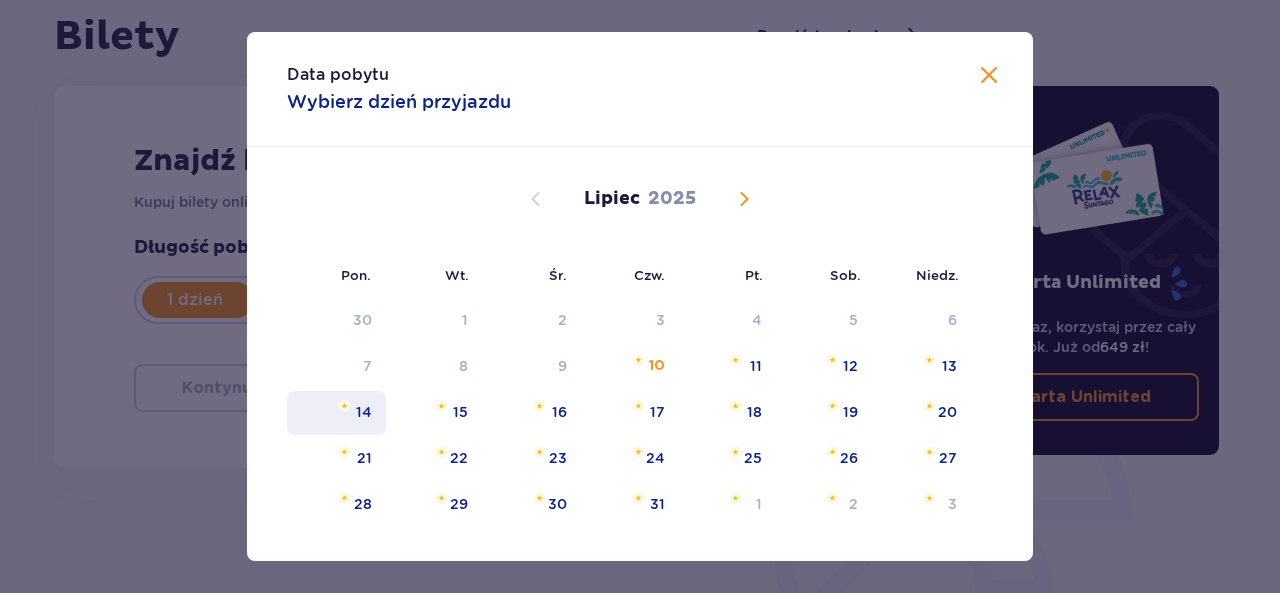 click on "14" at bounding box center (336, 413) 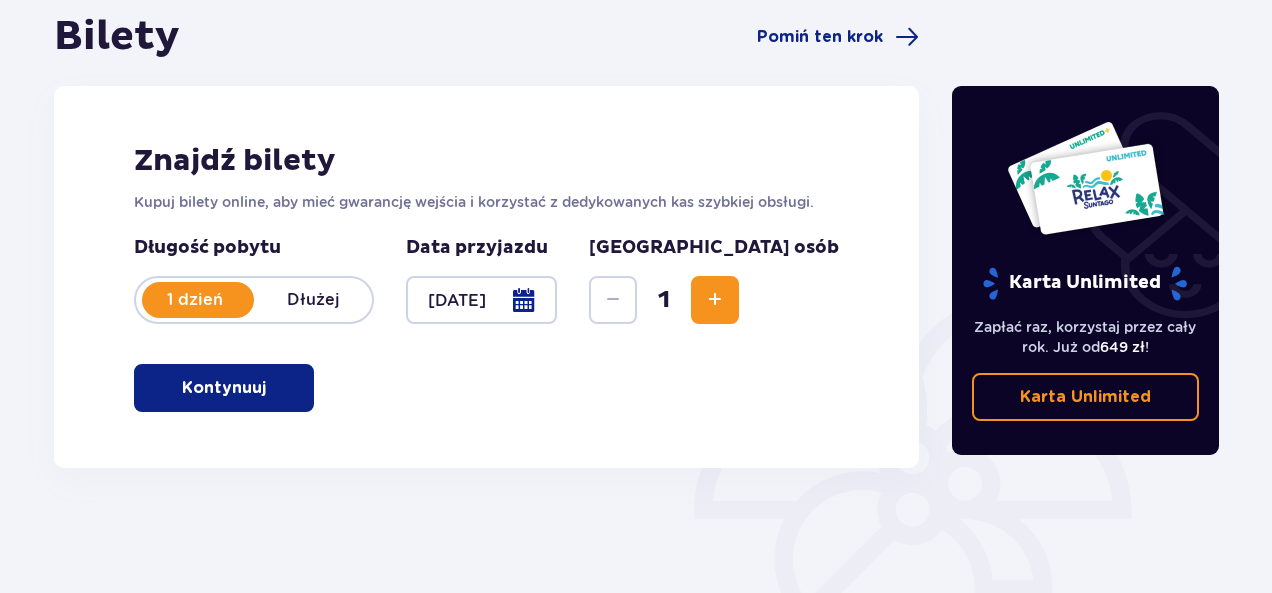 click at bounding box center [715, 300] 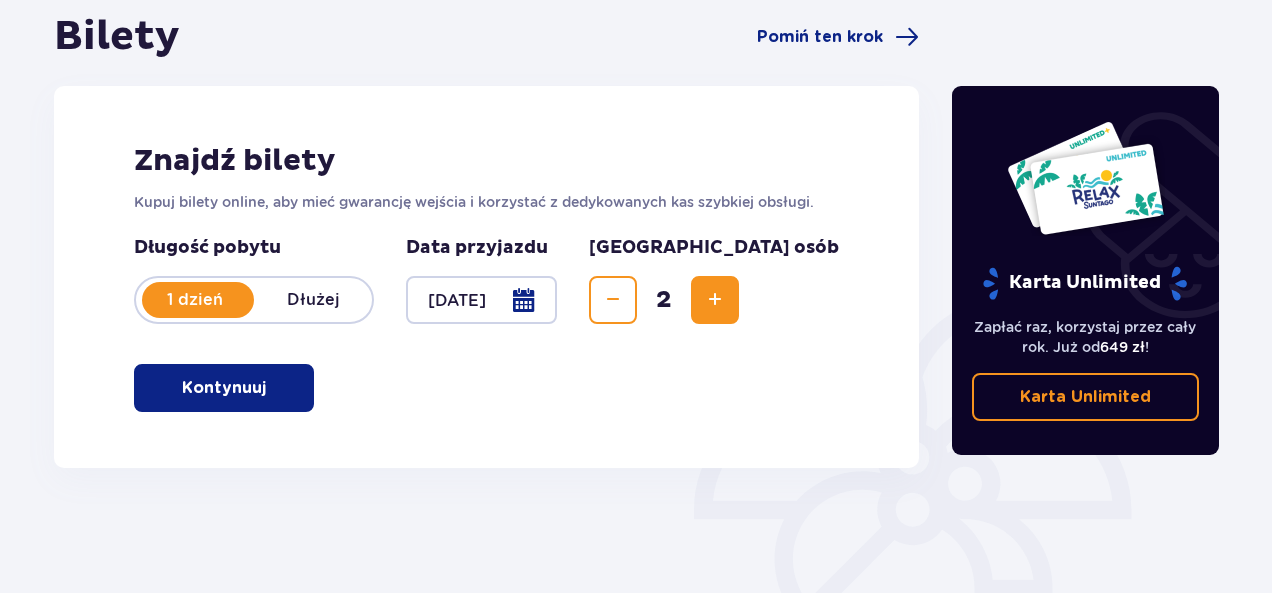 click at bounding box center [715, 300] 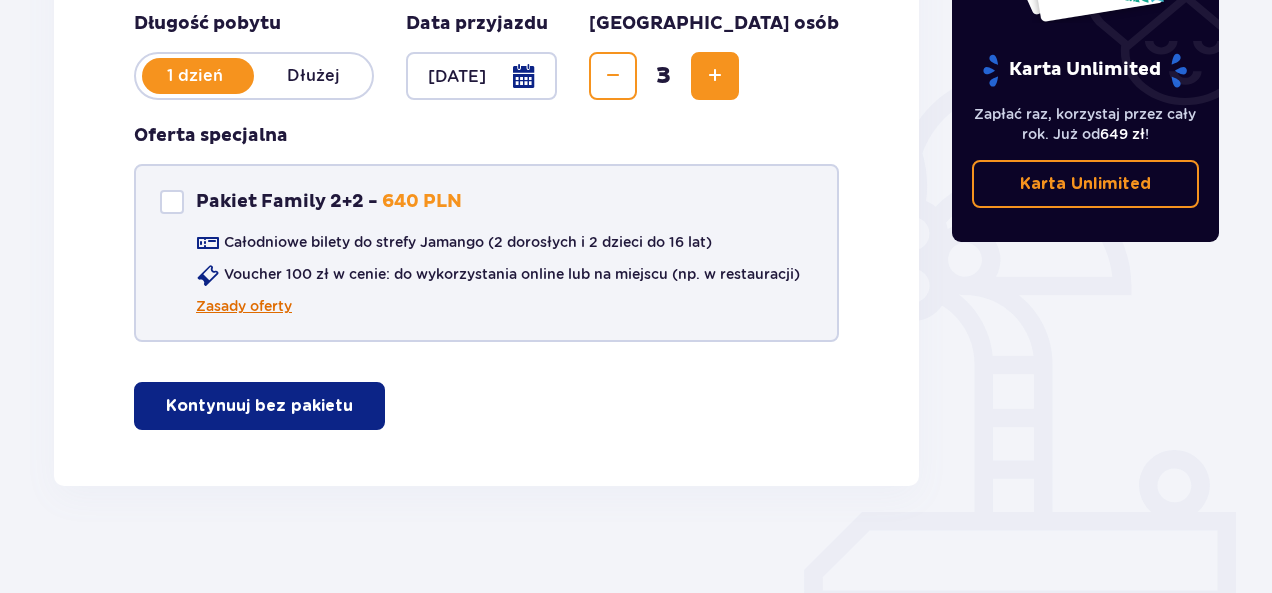 scroll, scrollTop: 436, scrollLeft: 0, axis: vertical 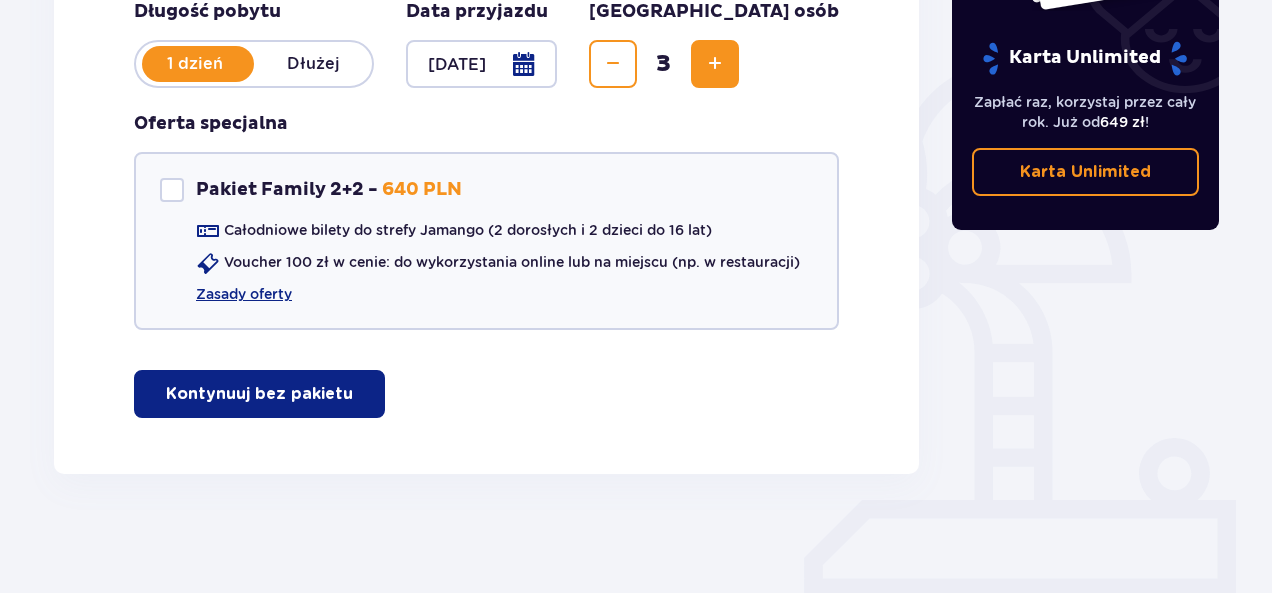 click on "Kontynuuj bez pakietu" at bounding box center [259, 394] 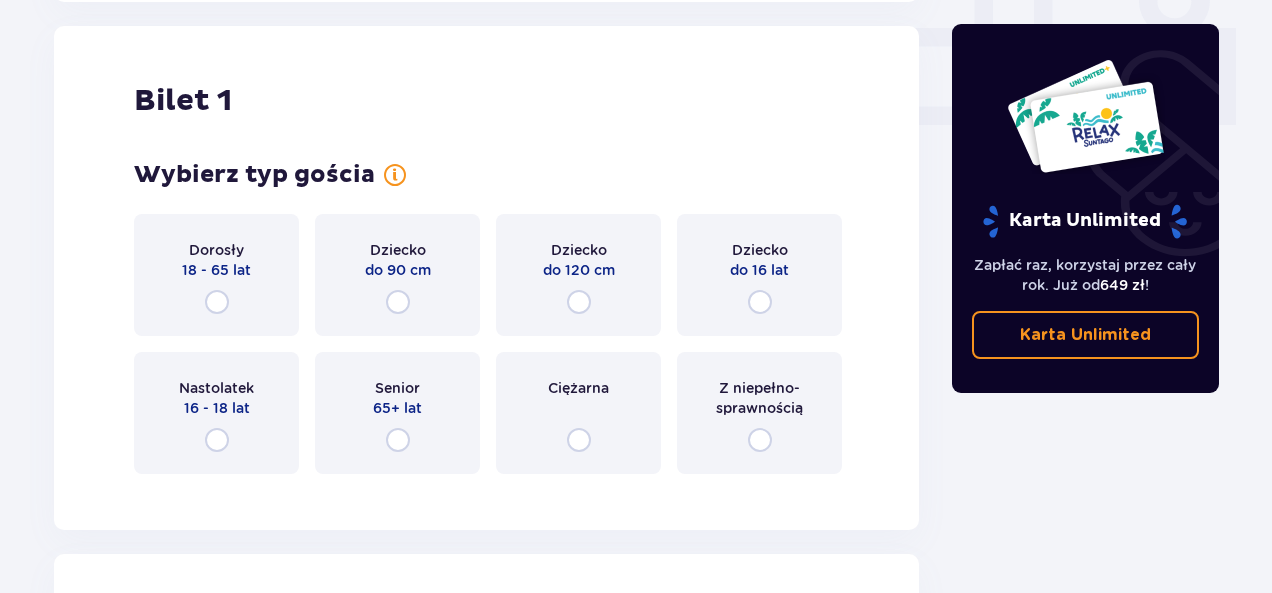 scroll, scrollTop: 910, scrollLeft: 0, axis: vertical 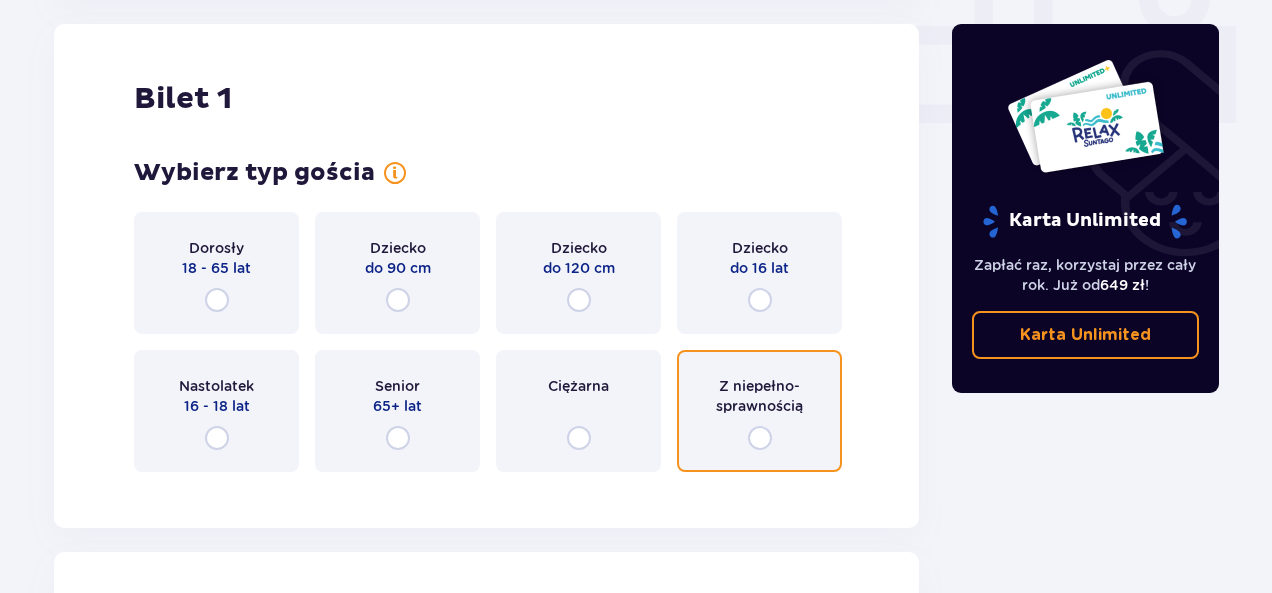 click at bounding box center [760, 438] 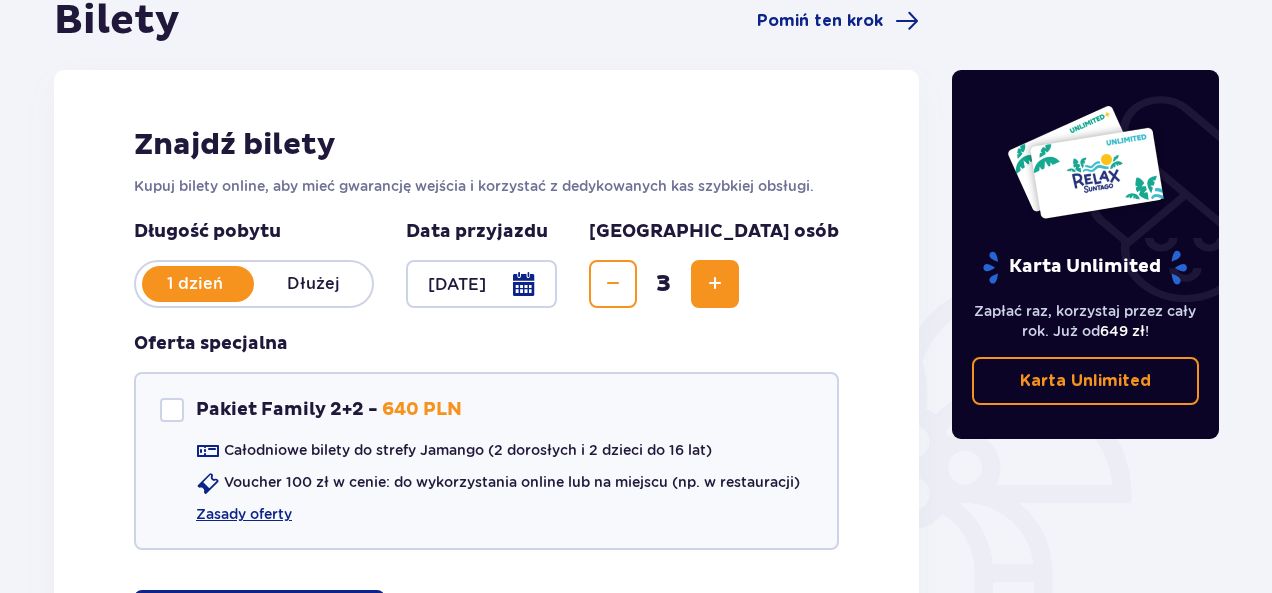 scroll, scrollTop: 0, scrollLeft: 0, axis: both 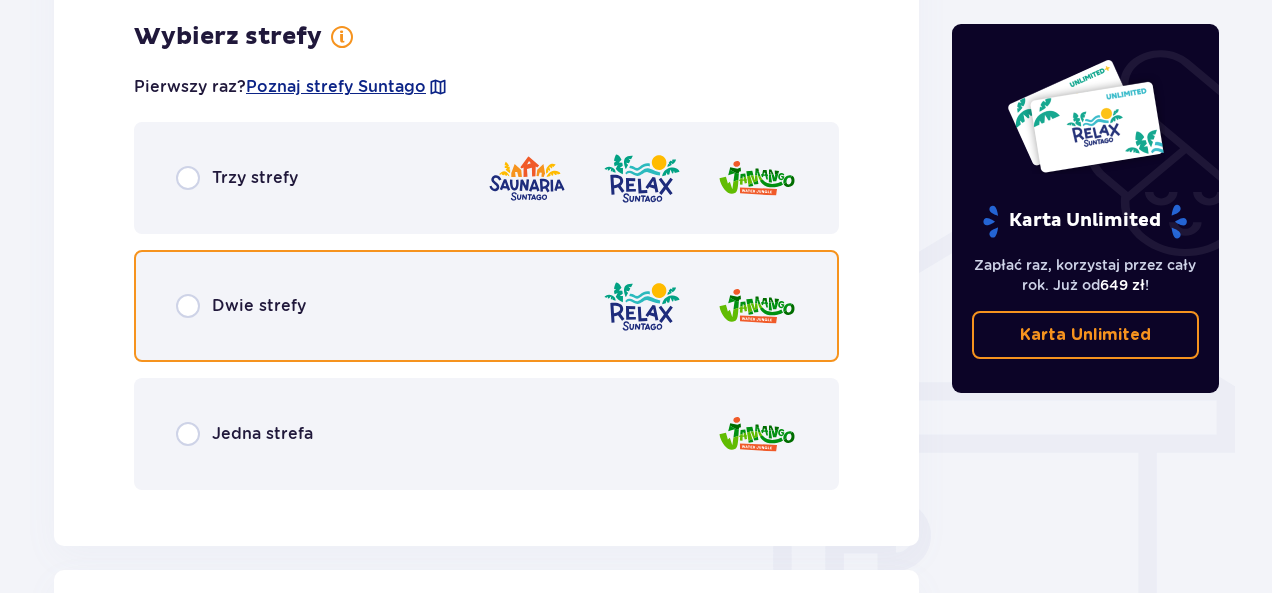 click at bounding box center (188, 306) 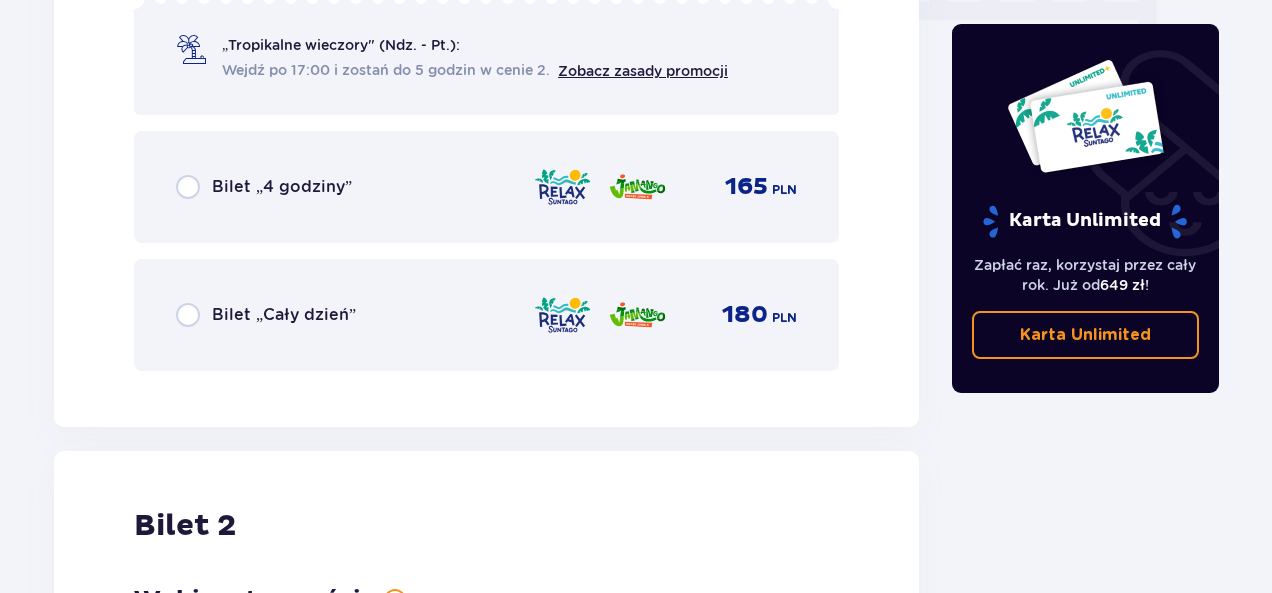 scroll, scrollTop: 2106, scrollLeft: 0, axis: vertical 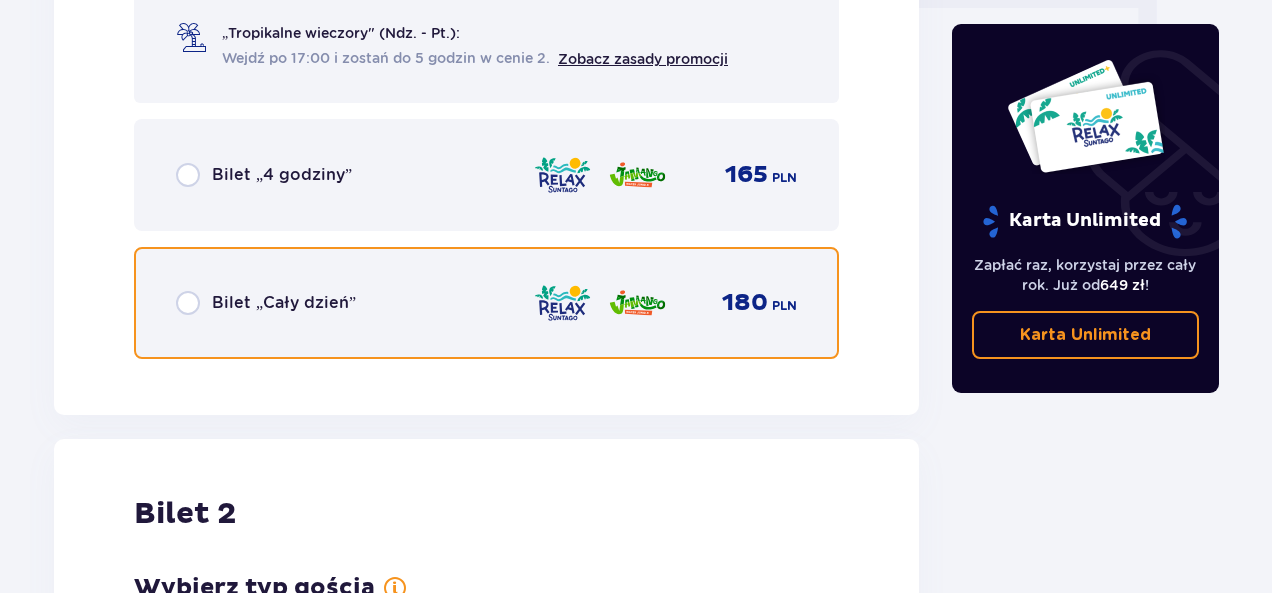click at bounding box center [188, 303] 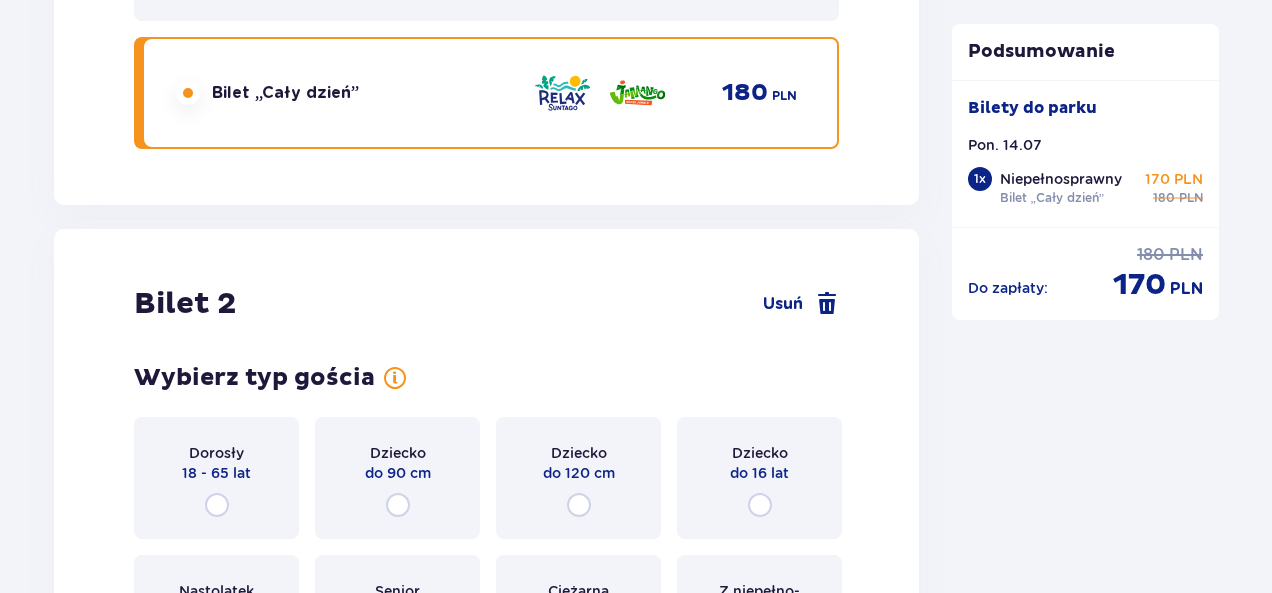 scroll, scrollTop: 2521, scrollLeft: 0, axis: vertical 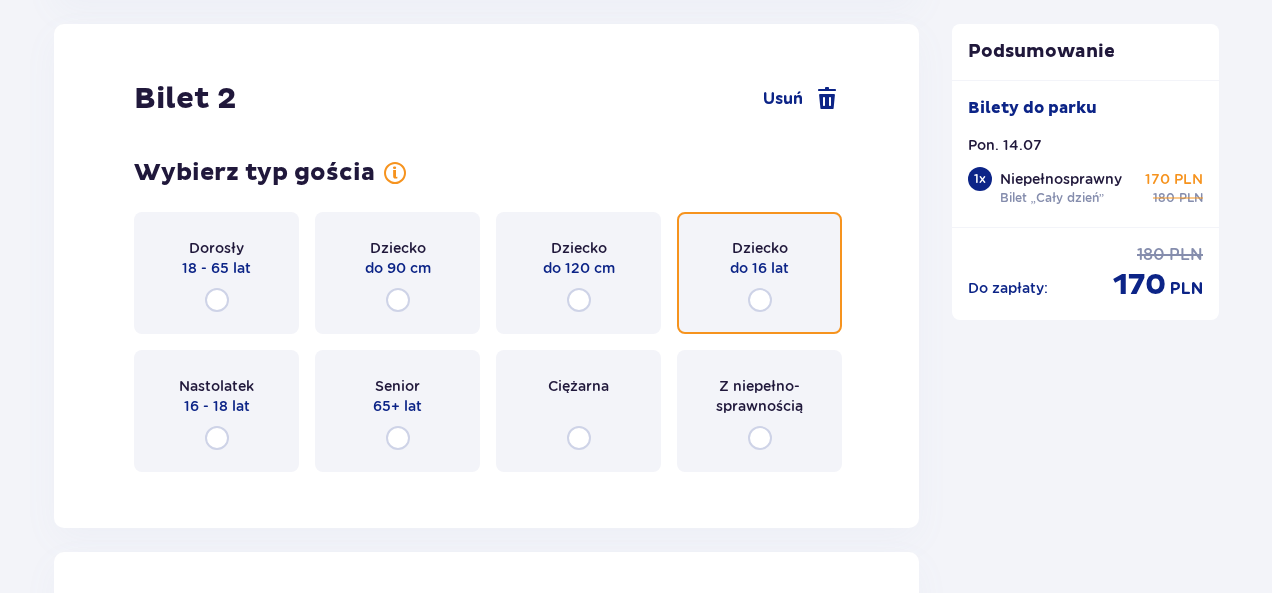 click at bounding box center [760, 300] 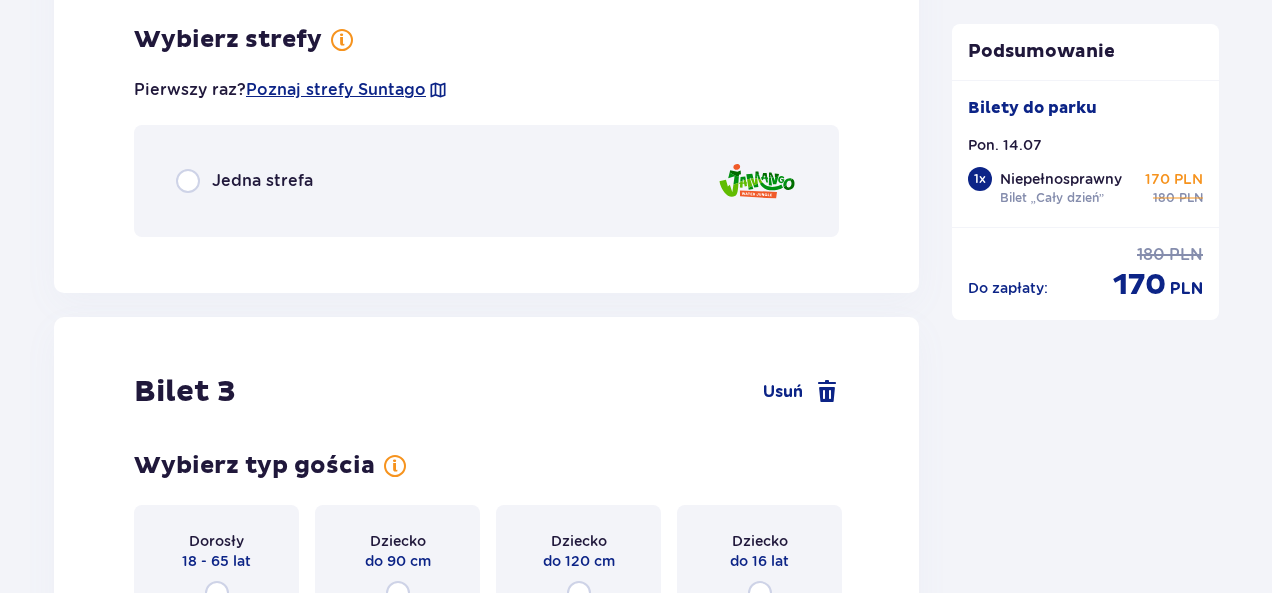 scroll, scrollTop: 3009, scrollLeft: 0, axis: vertical 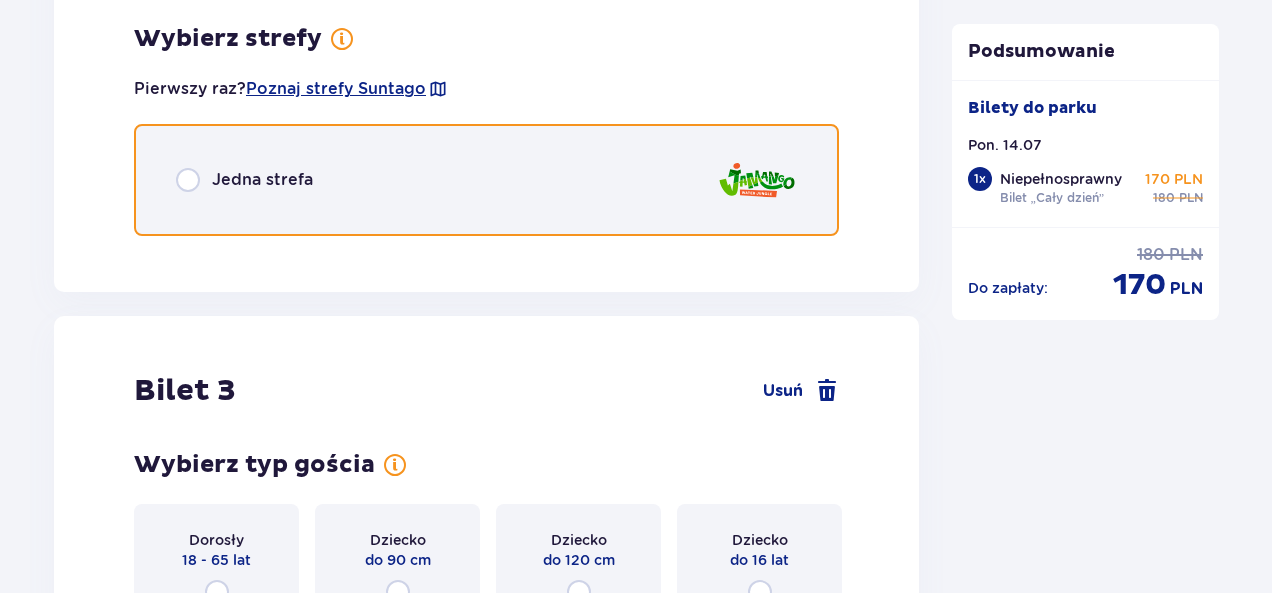 click at bounding box center [188, 180] 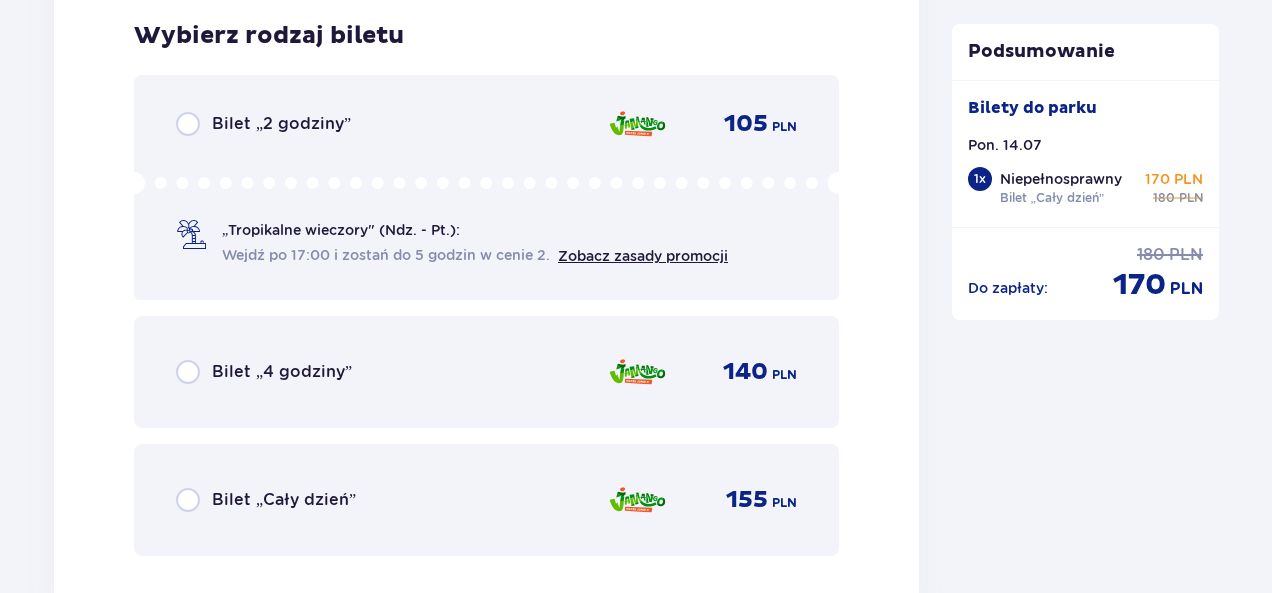 scroll, scrollTop: 3361, scrollLeft: 0, axis: vertical 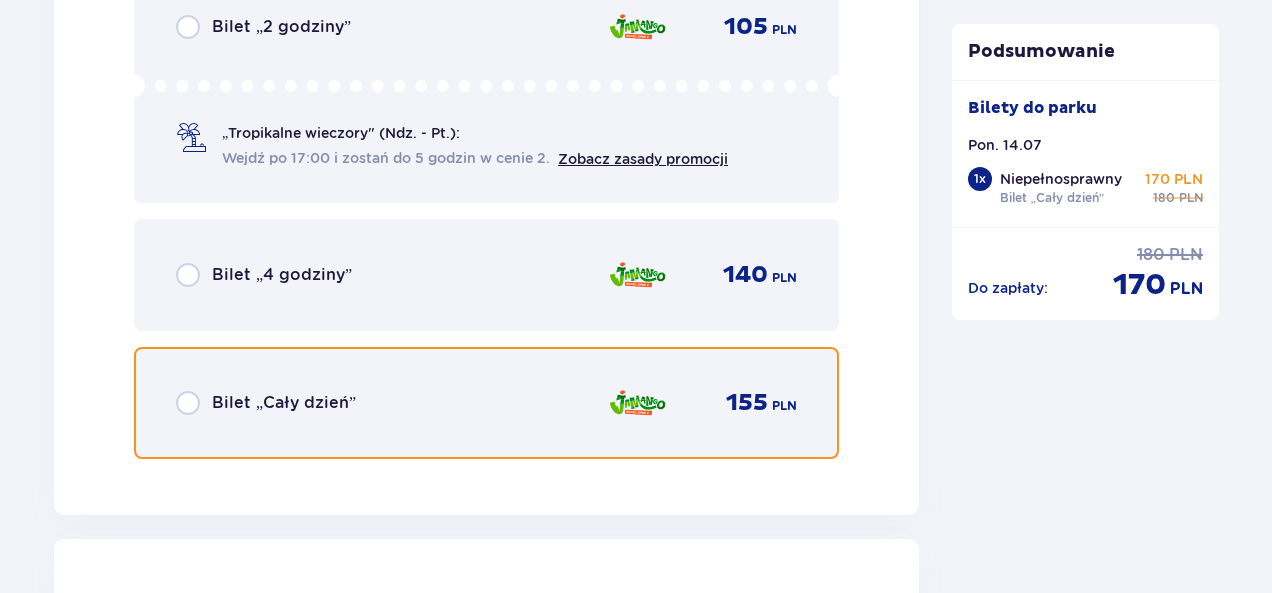 click at bounding box center (188, 403) 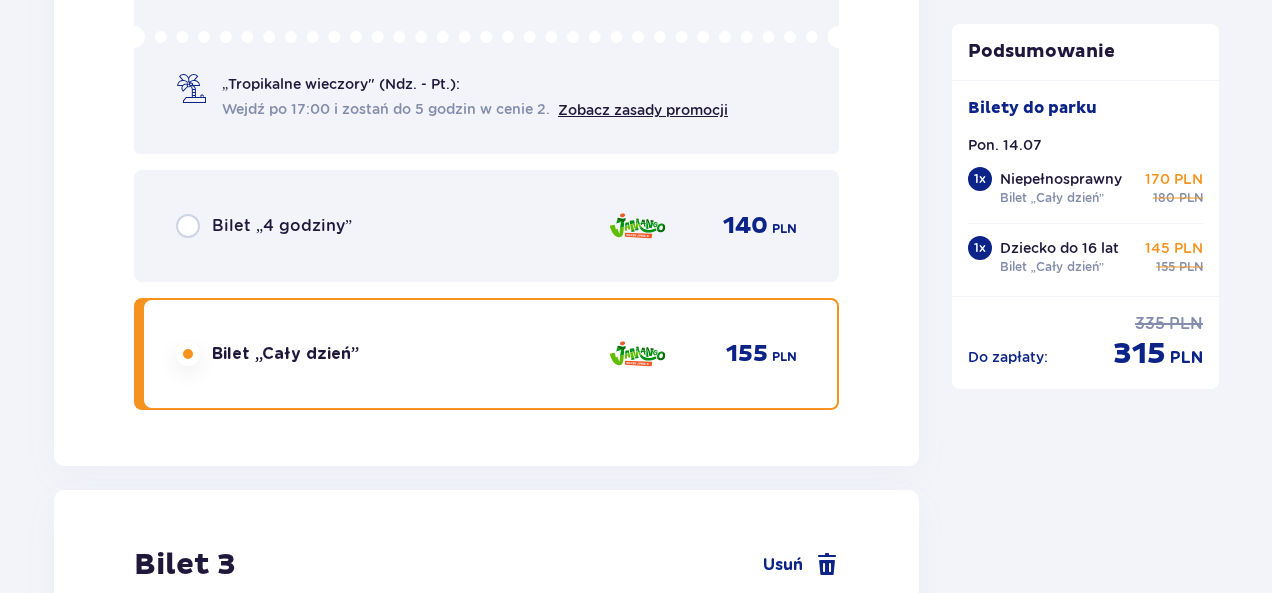 scroll, scrollTop: 3885, scrollLeft: 0, axis: vertical 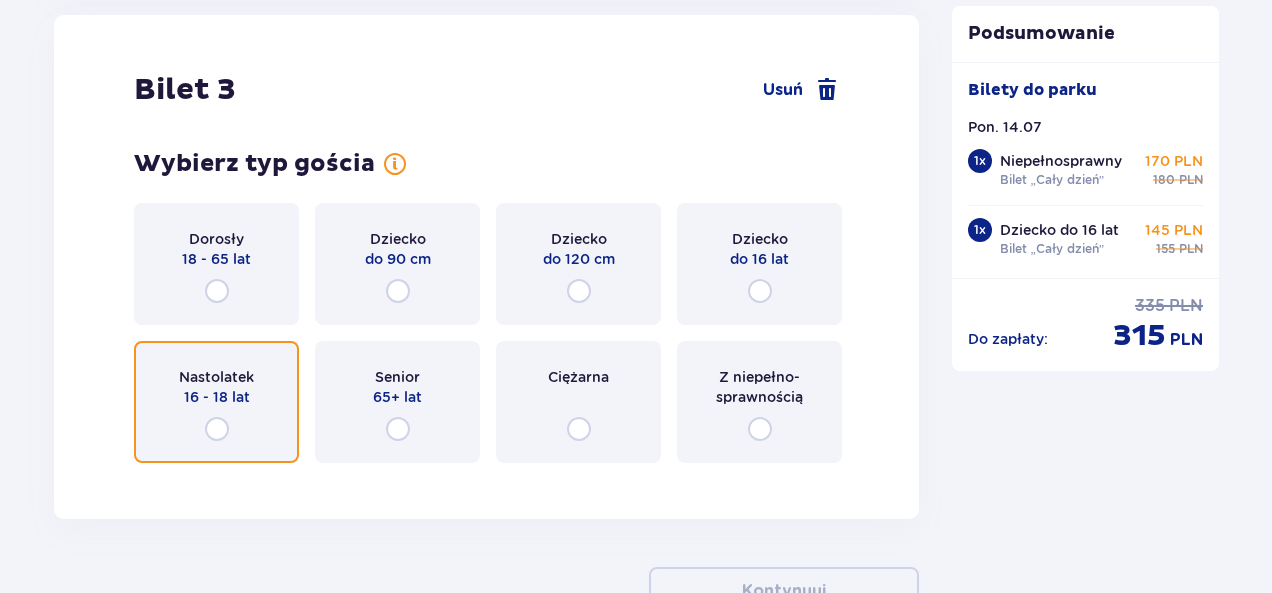 click at bounding box center [217, 429] 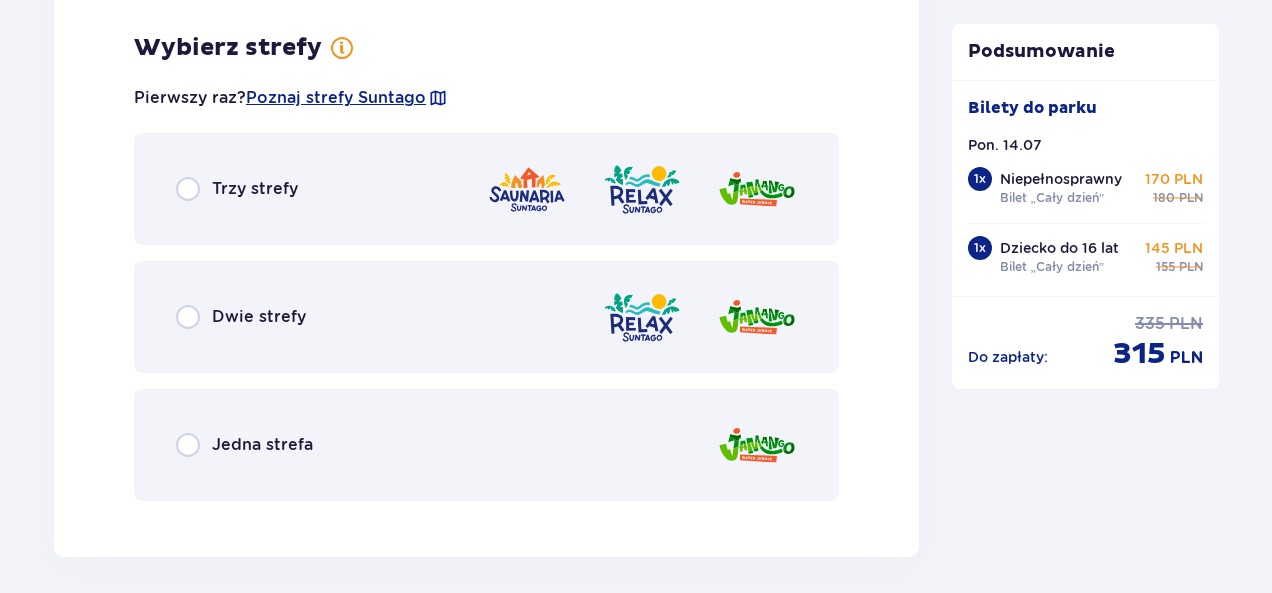 scroll, scrollTop: 4364, scrollLeft: 0, axis: vertical 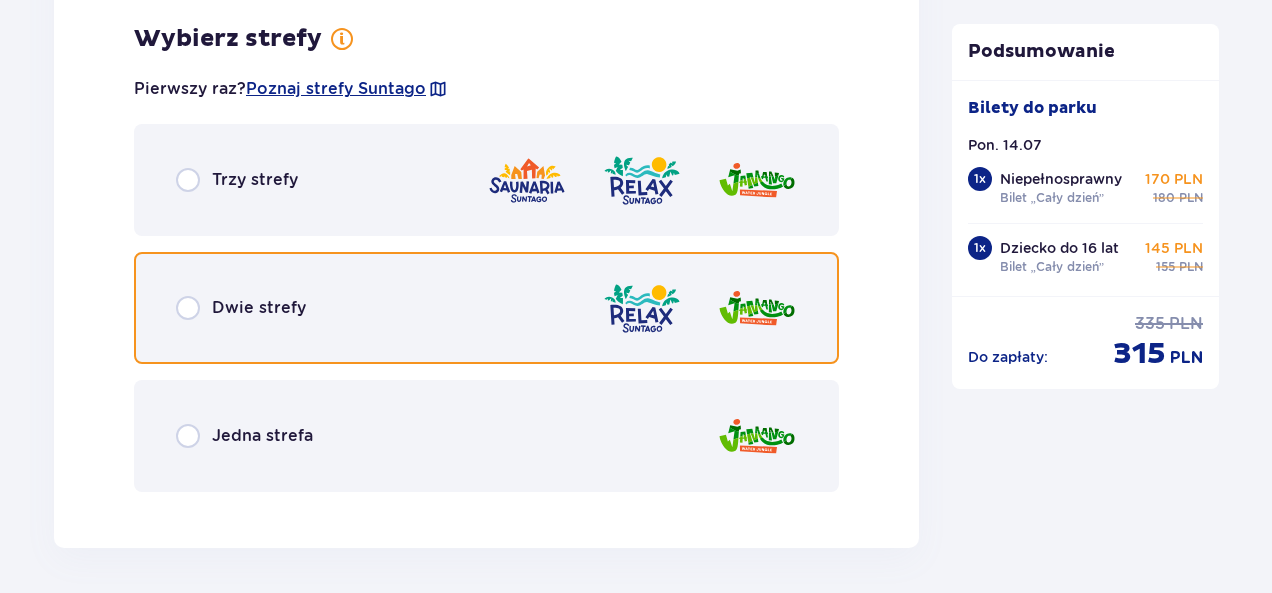 drag, startPoint x: 191, startPoint y: 311, endPoint x: 218, endPoint y: 321, distance: 28.79236 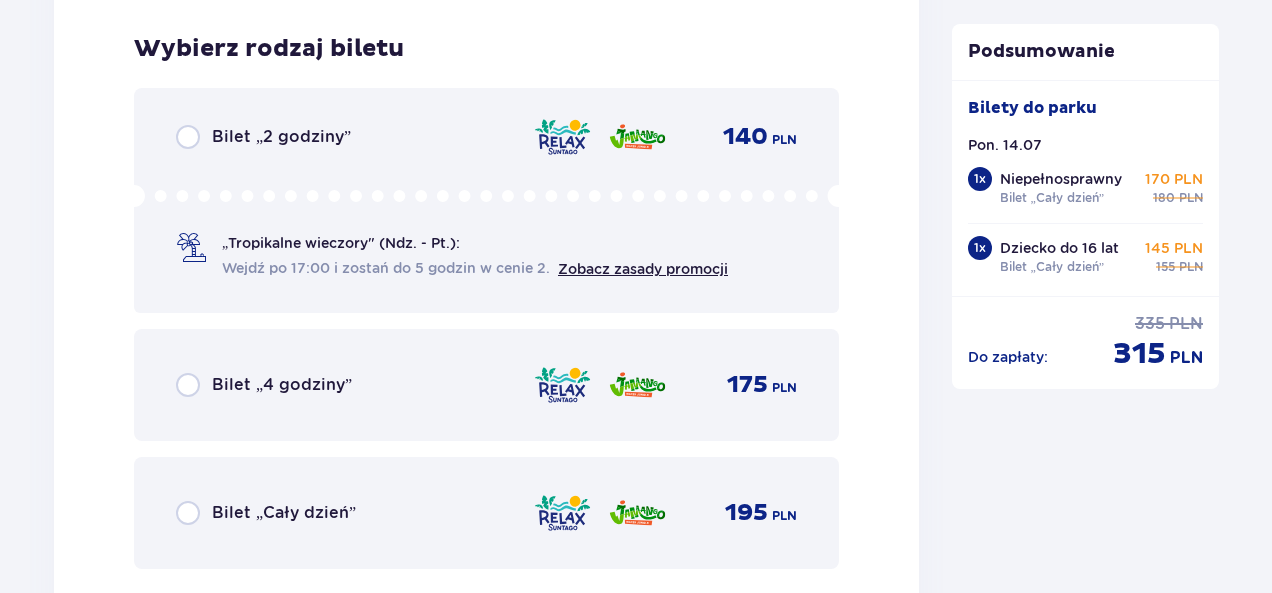 scroll, scrollTop: 4872, scrollLeft: 0, axis: vertical 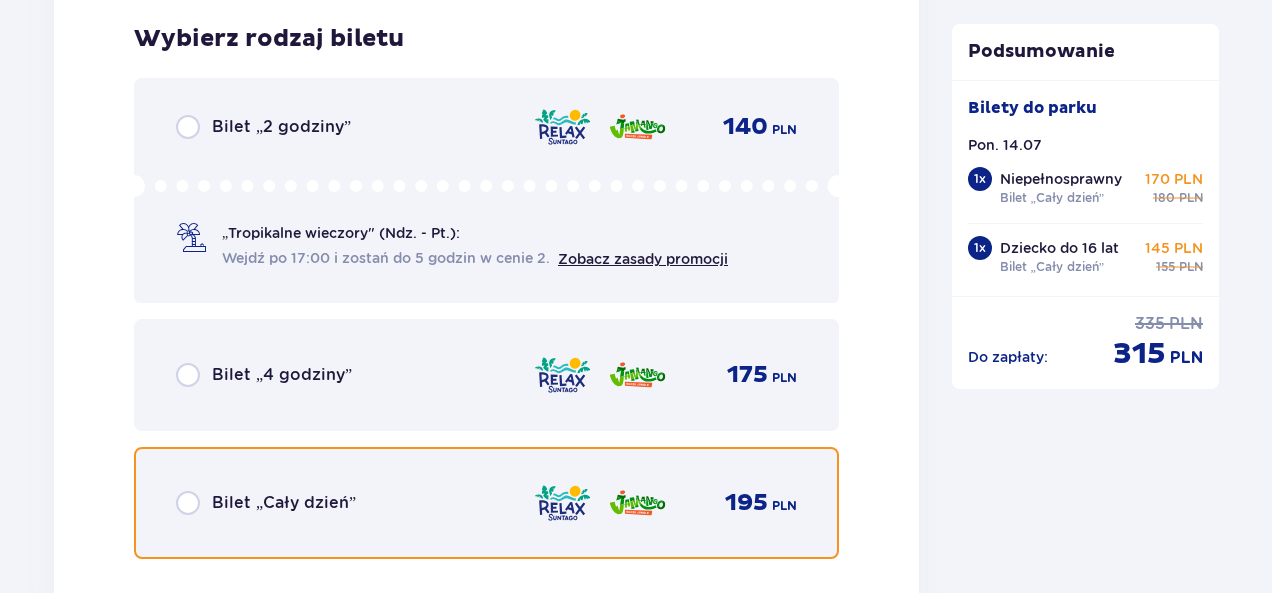 click at bounding box center [188, 503] 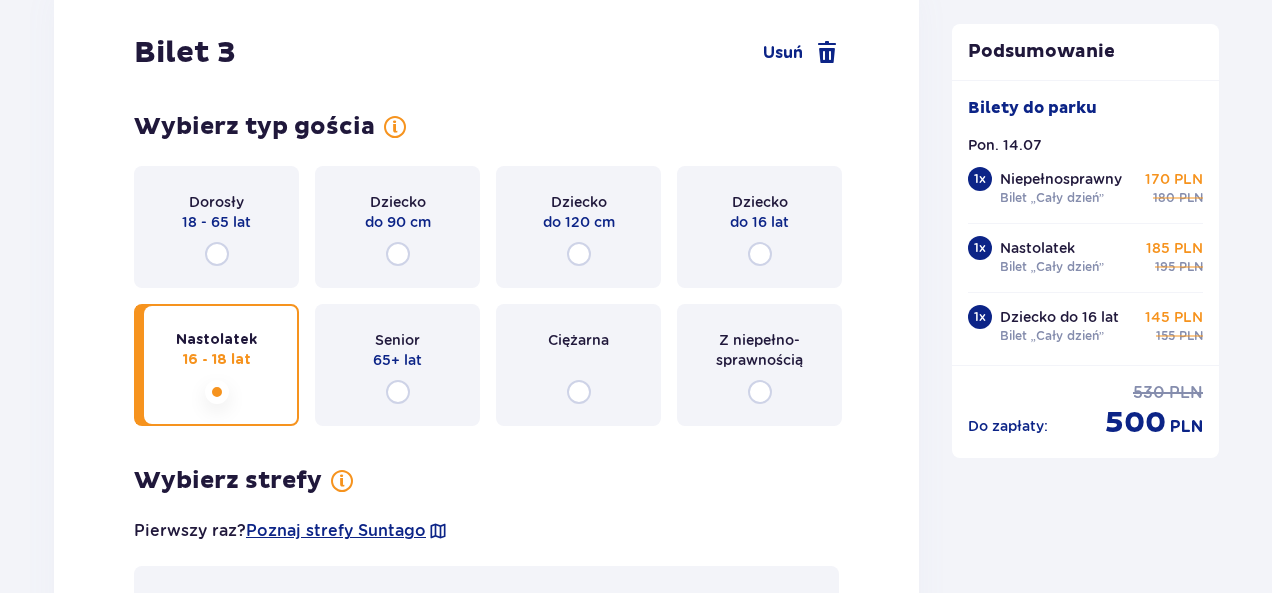 scroll, scrollTop: 3914, scrollLeft: 0, axis: vertical 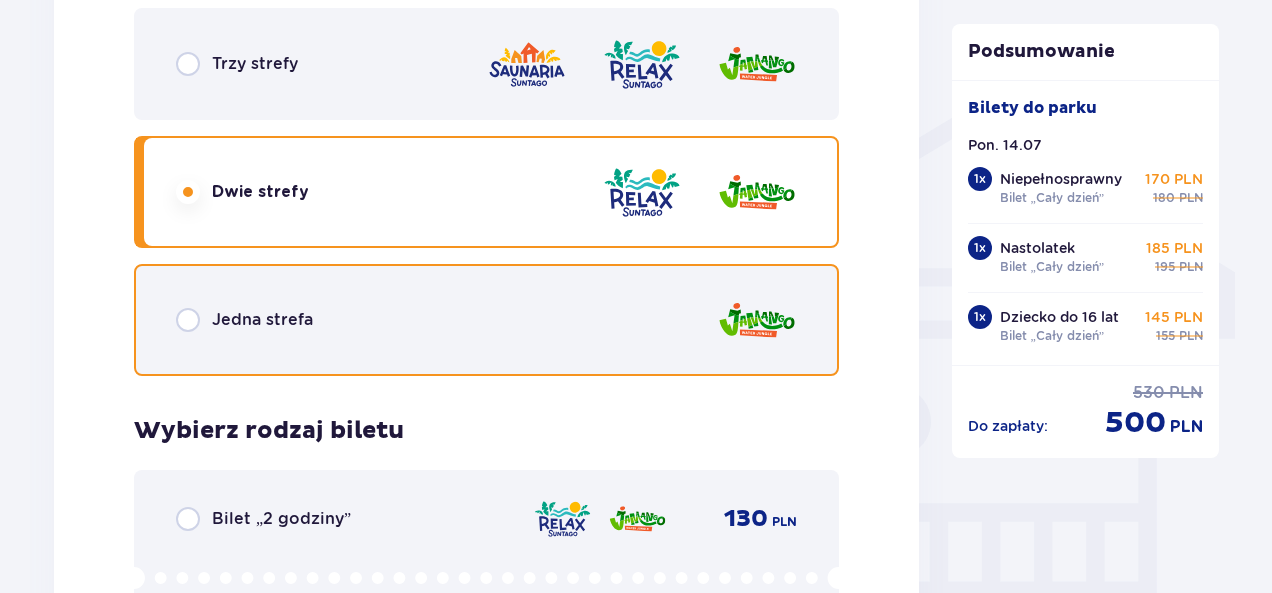 click at bounding box center [188, 320] 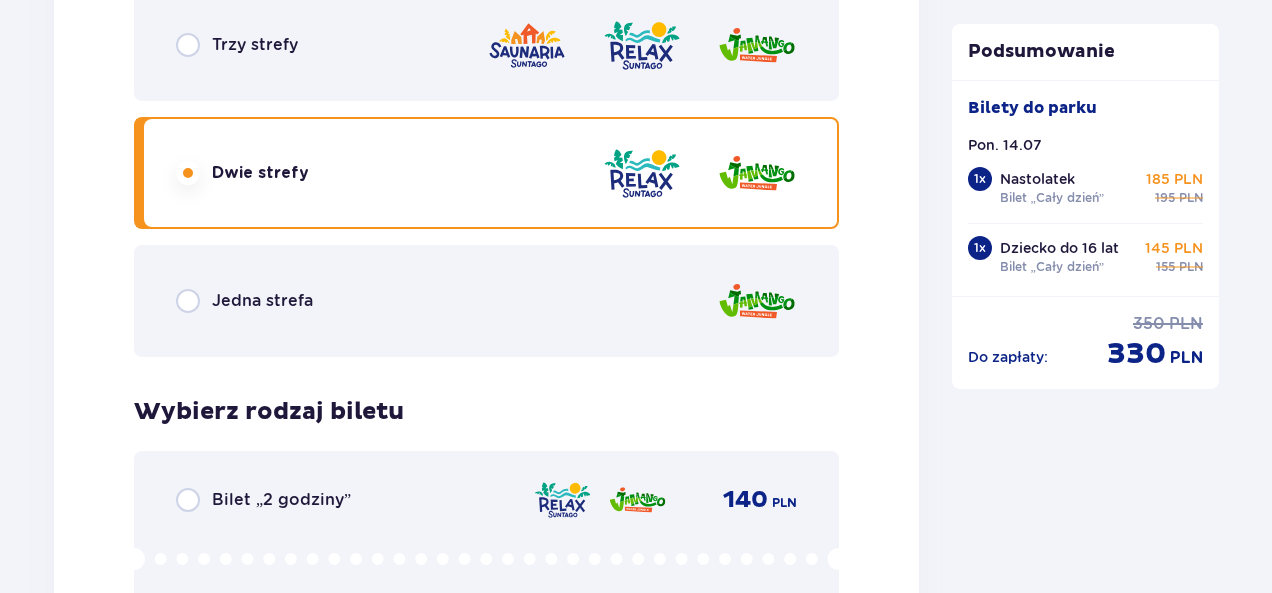 scroll, scrollTop: 4506, scrollLeft: 0, axis: vertical 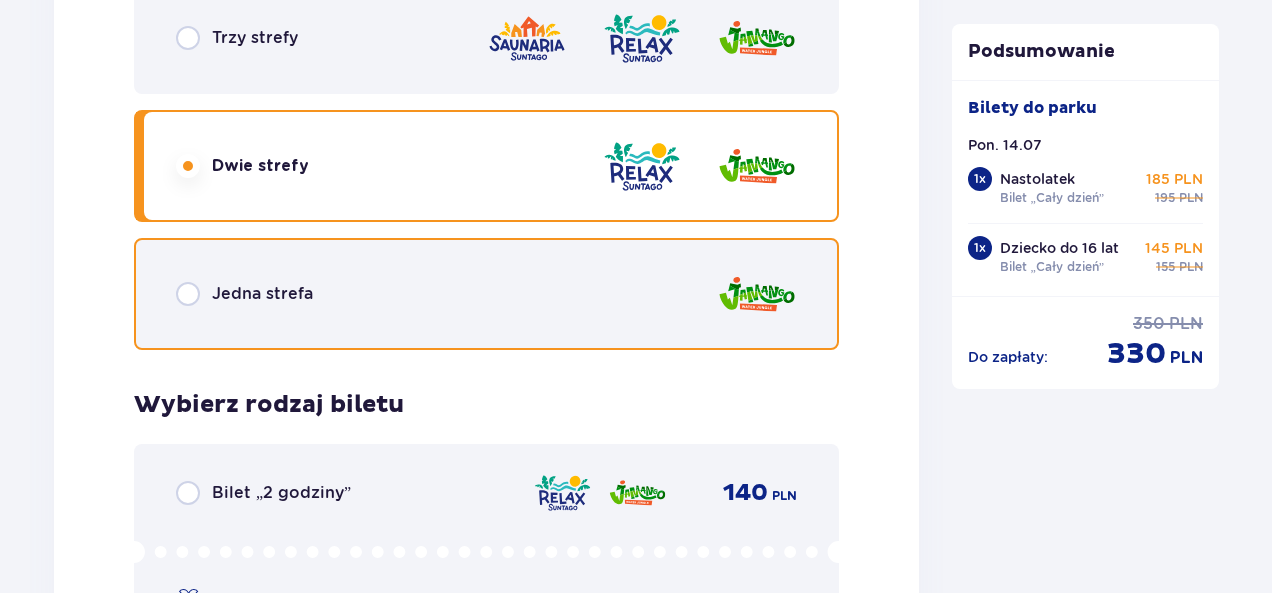 click at bounding box center (188, 294) 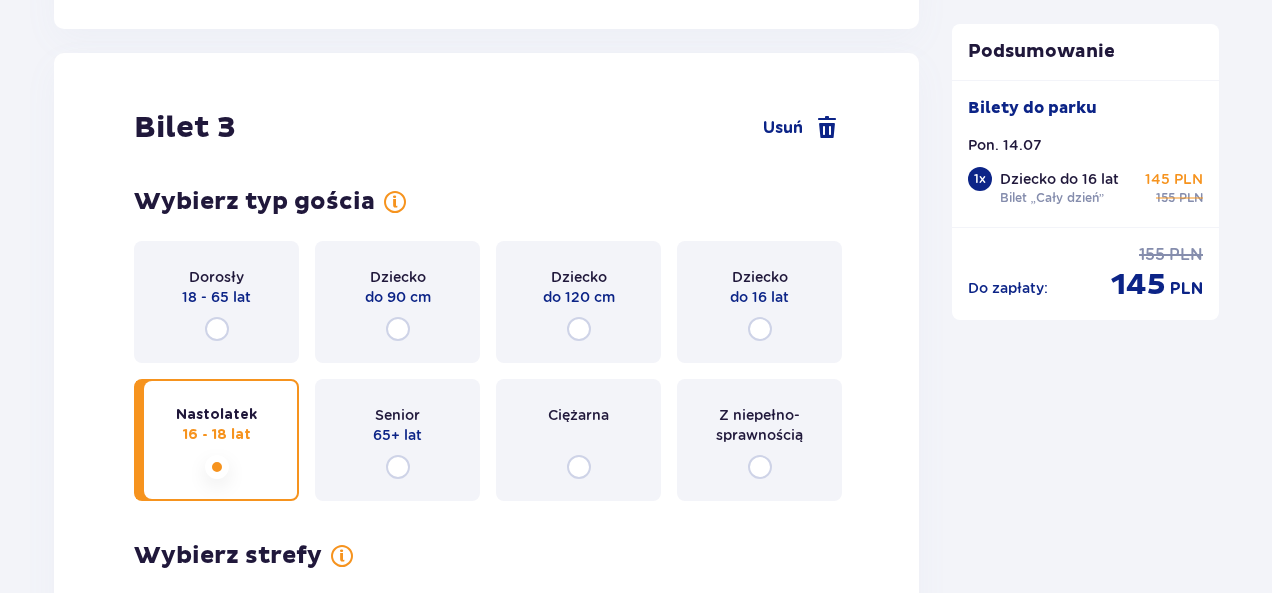 scroll, scrollTop: 3872, scrollLeft: 0, axis: vertical 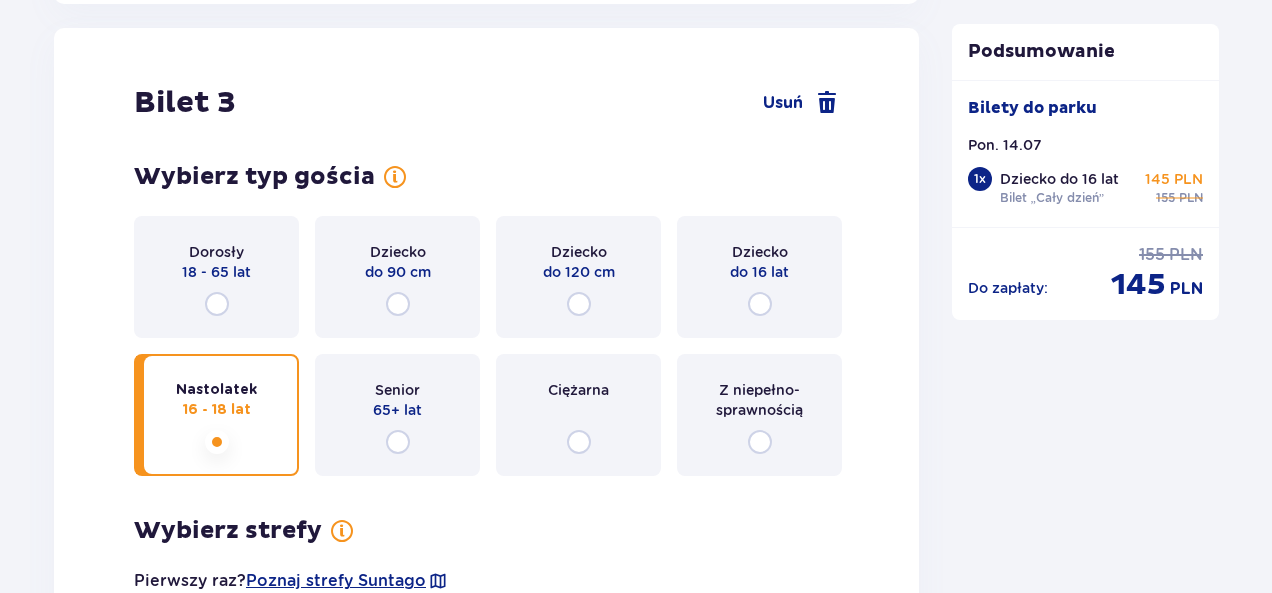 drag, startPoint x: 1271, startPoint y: 417, endPoint x: 1276, endPoint y: 386, distance: 31.400637 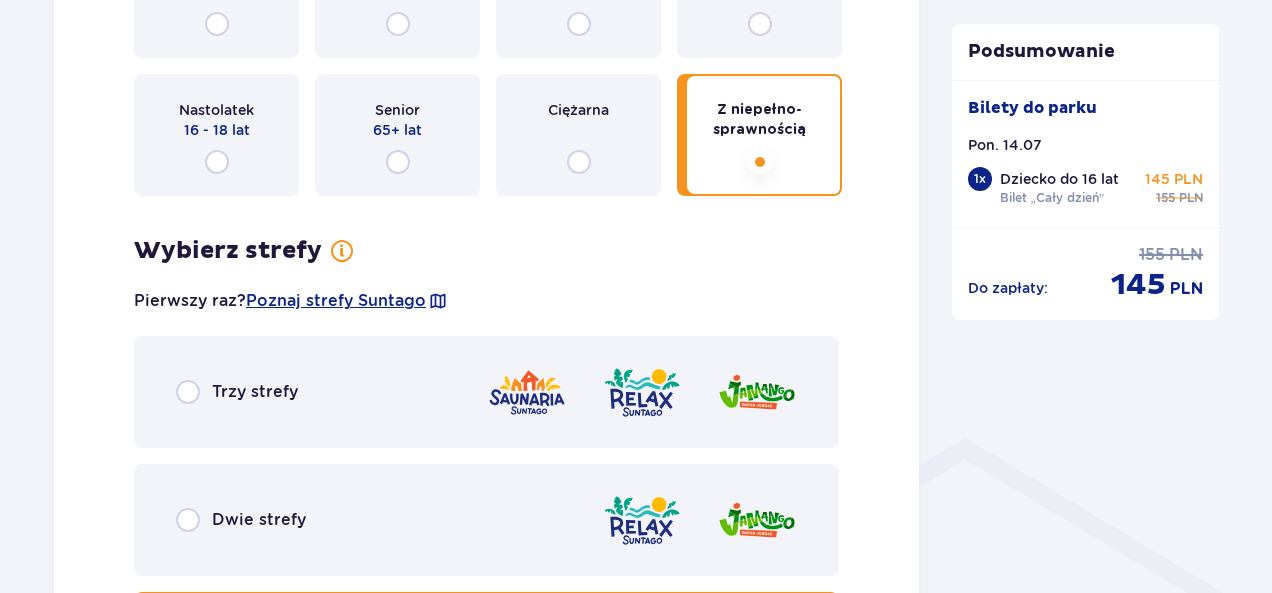 scroll, scrollTop: 0, scrollLeft: 0, axis: both 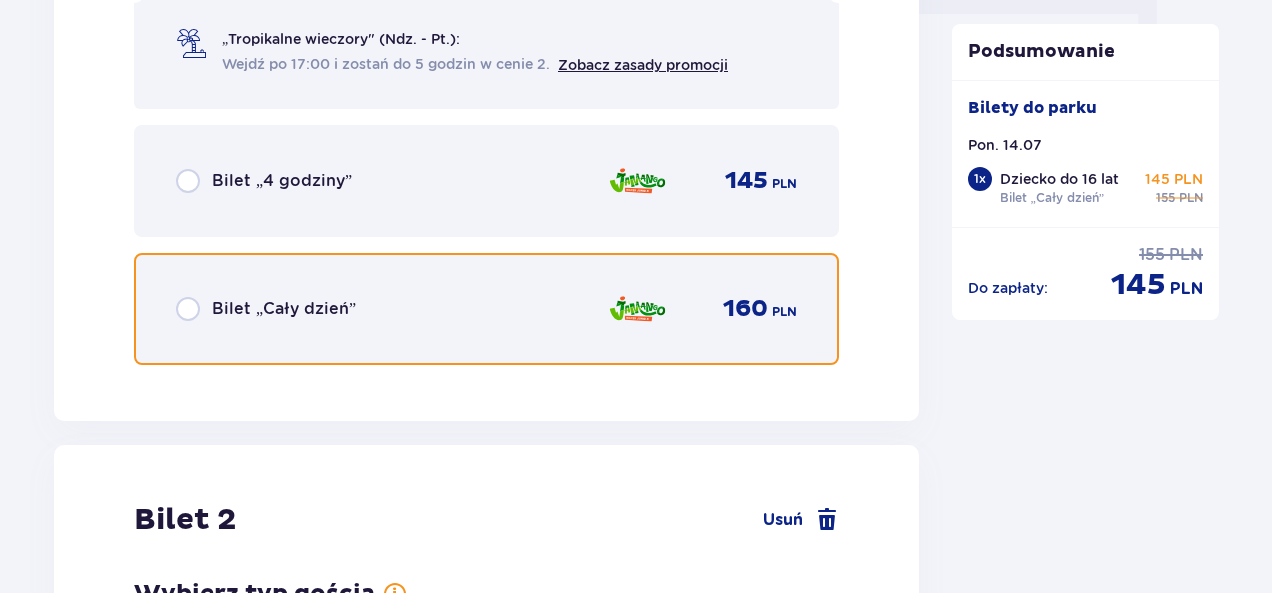 click at bounding box center [188, 309] 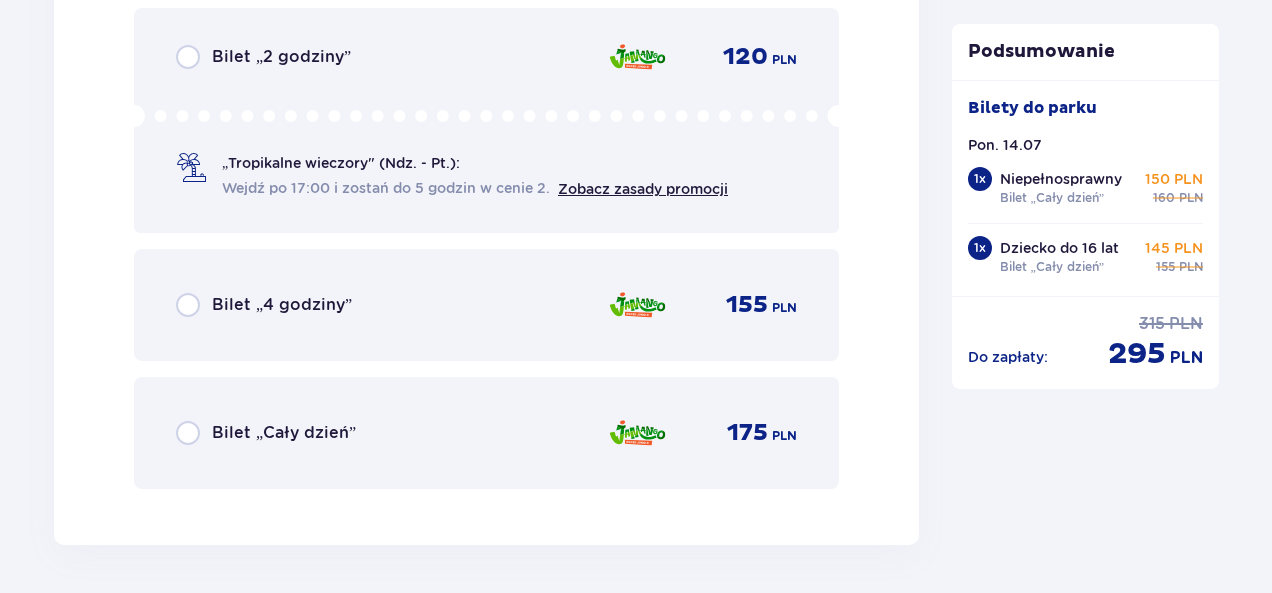 scroll, scrollTop: 4976, scrollLeft: 0, axis: vertical 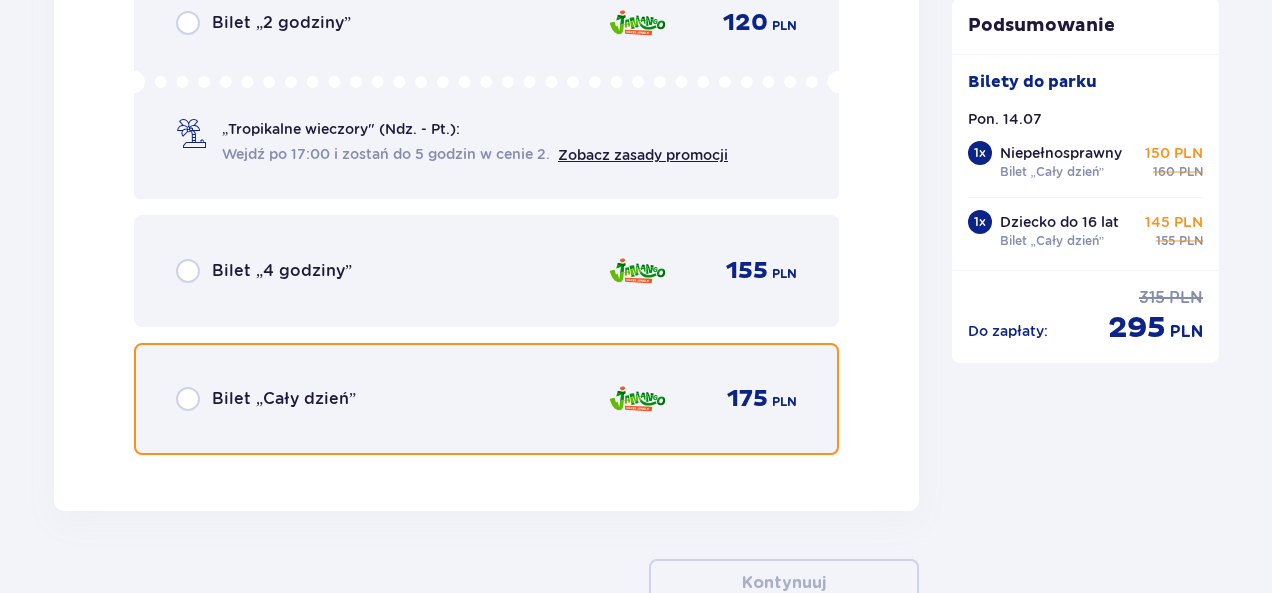 click at bounding box center (188, 399) 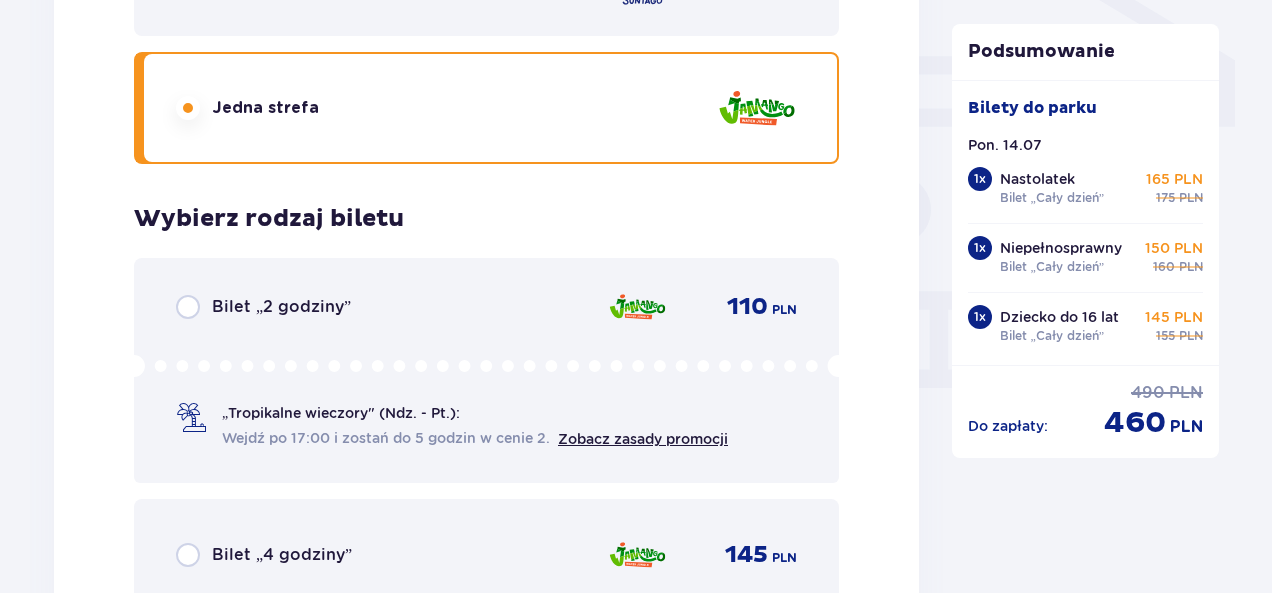 scroll, scrollTop: 1514, scrollLeft: 0, axis: vertical 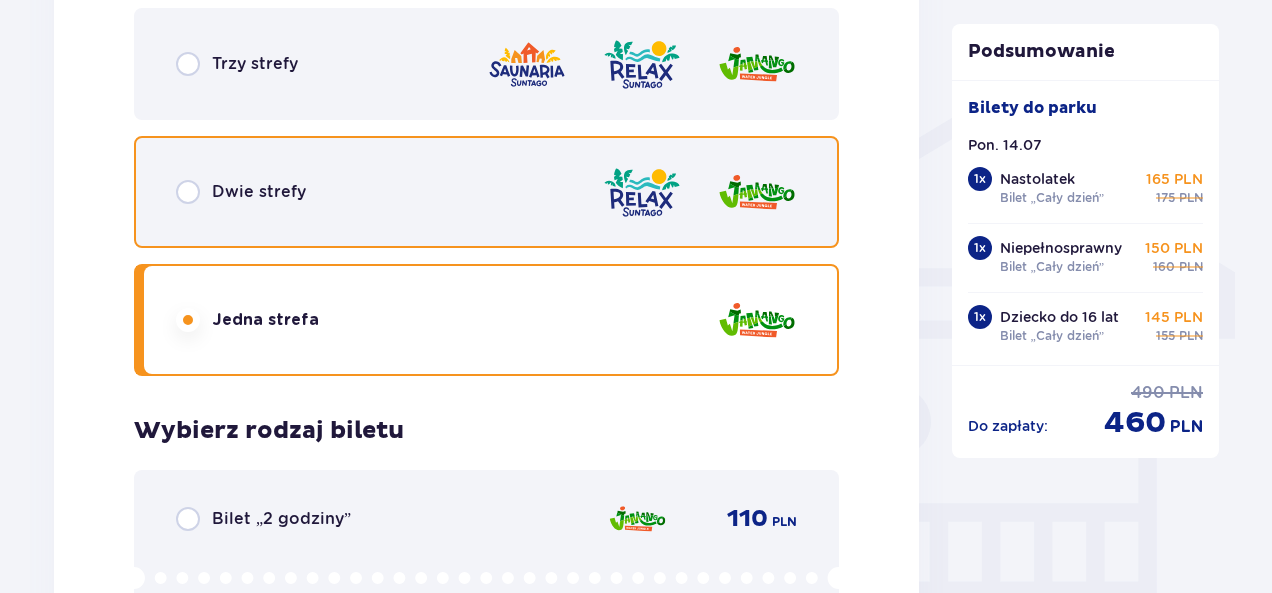 click at bounding box center [188, 192] 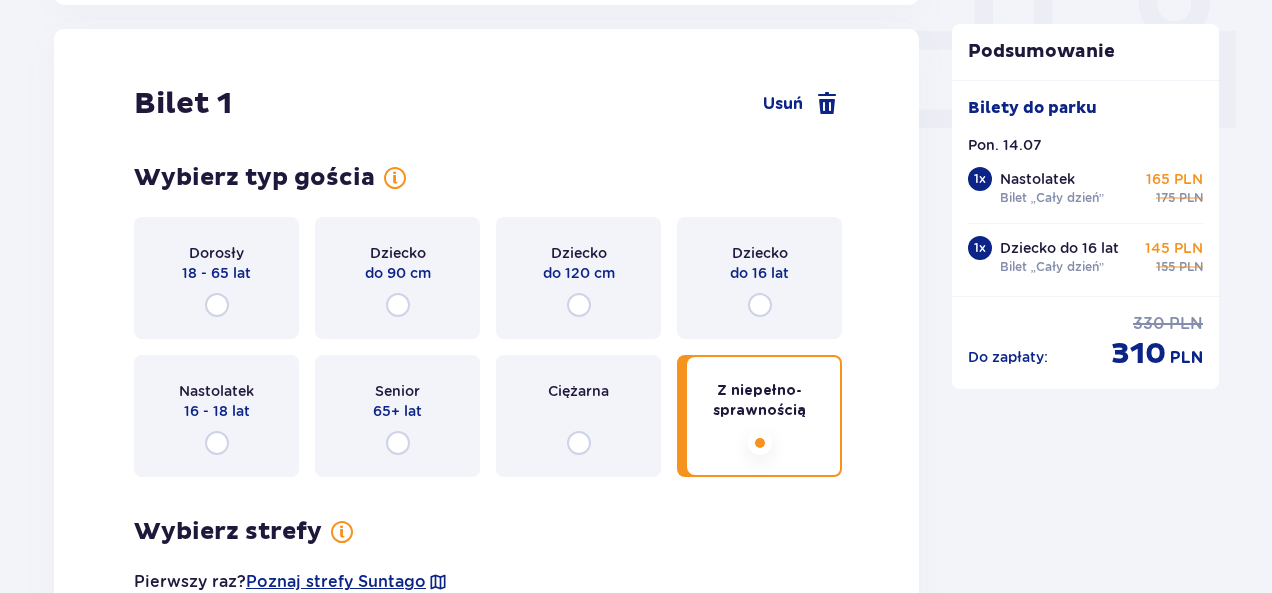 scroll, scrollTop: 910, scrollLeft: 0, axis: vertical 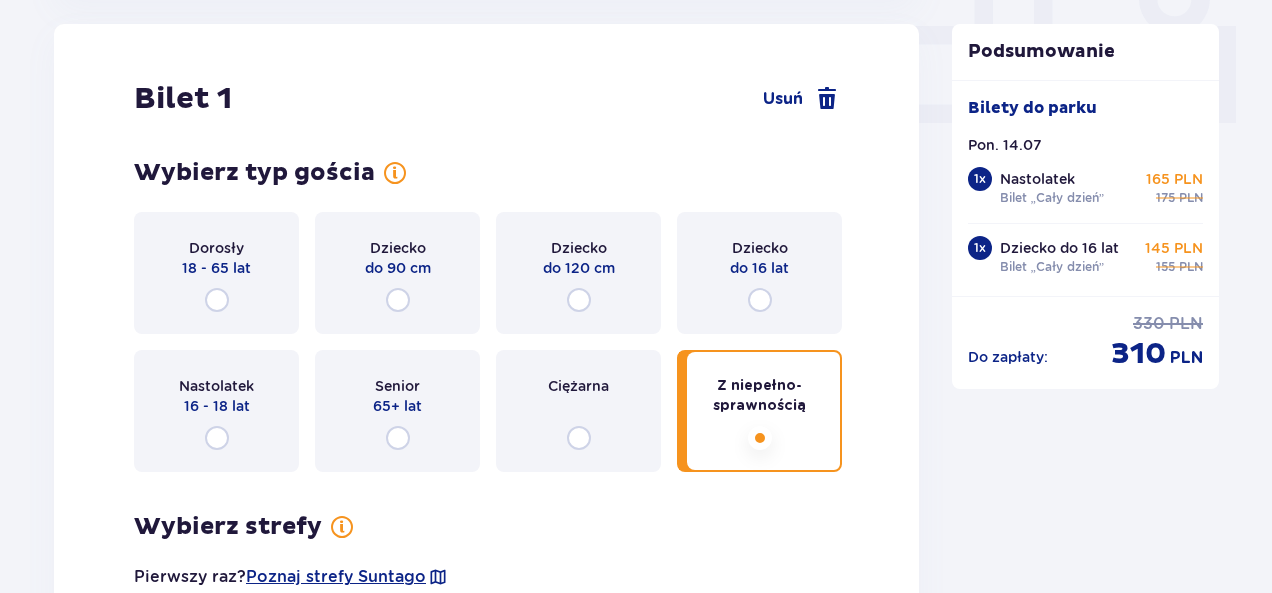 click on "Z niepełno­sprawnością" at bounding box center [759, 396] 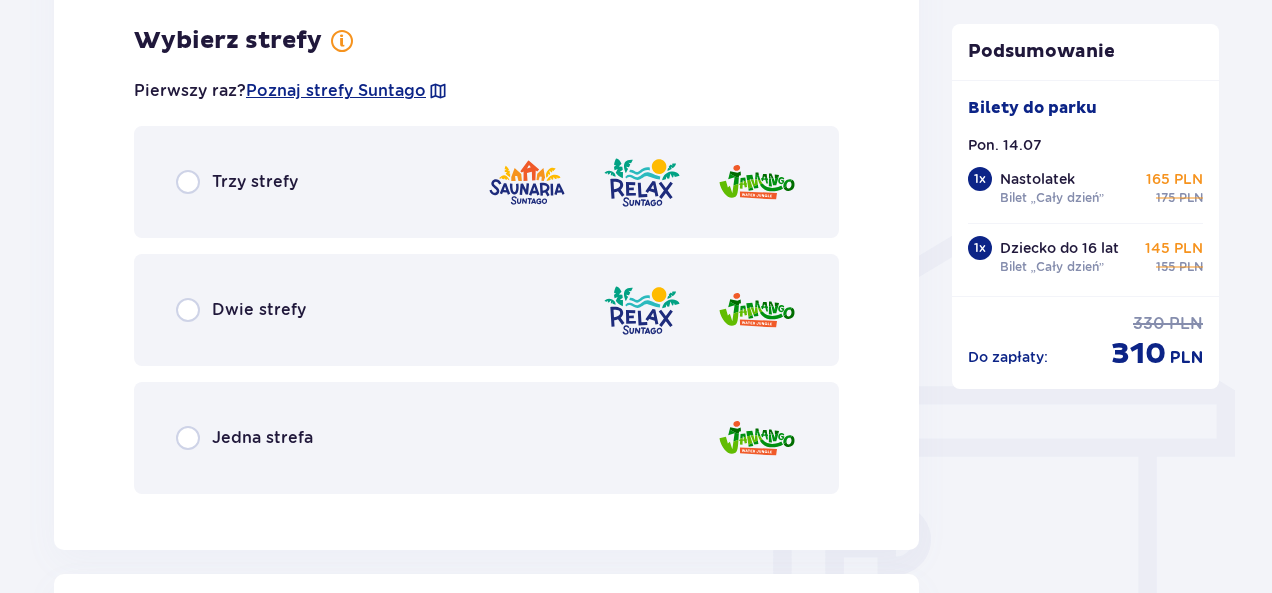 scroll, scrollTop: 1098, scrollLeft: 0, axis: vertical 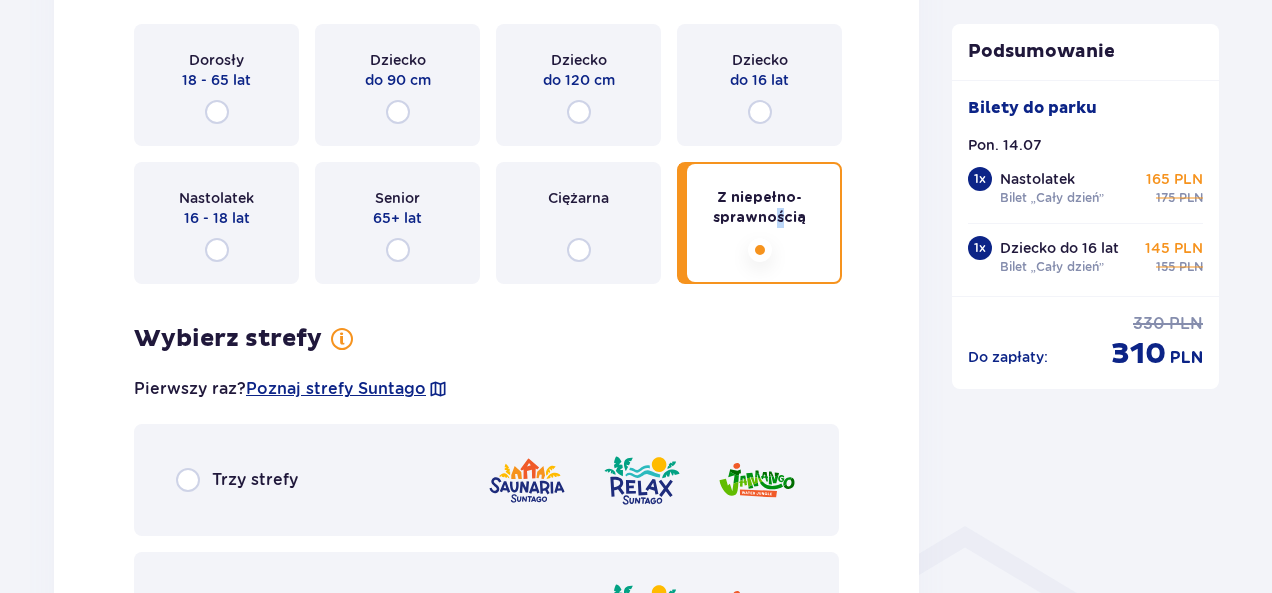 click at bounding box center (760, 250) 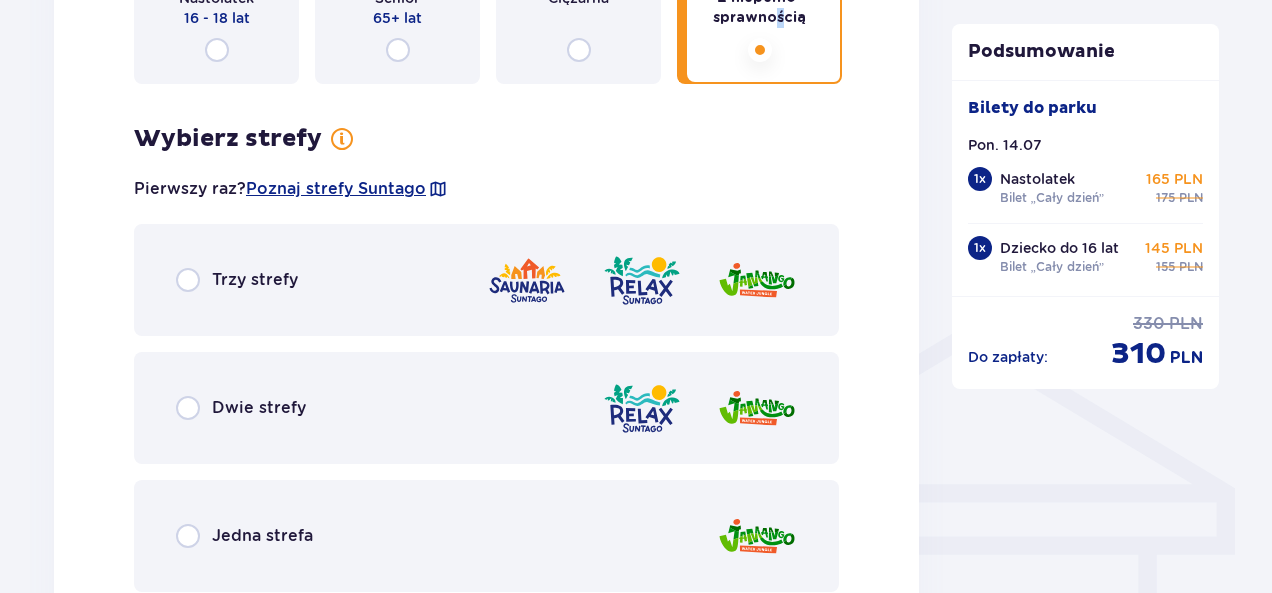 scroll, scrollTop: 1398, scrollLeft: 0, axis: vertical 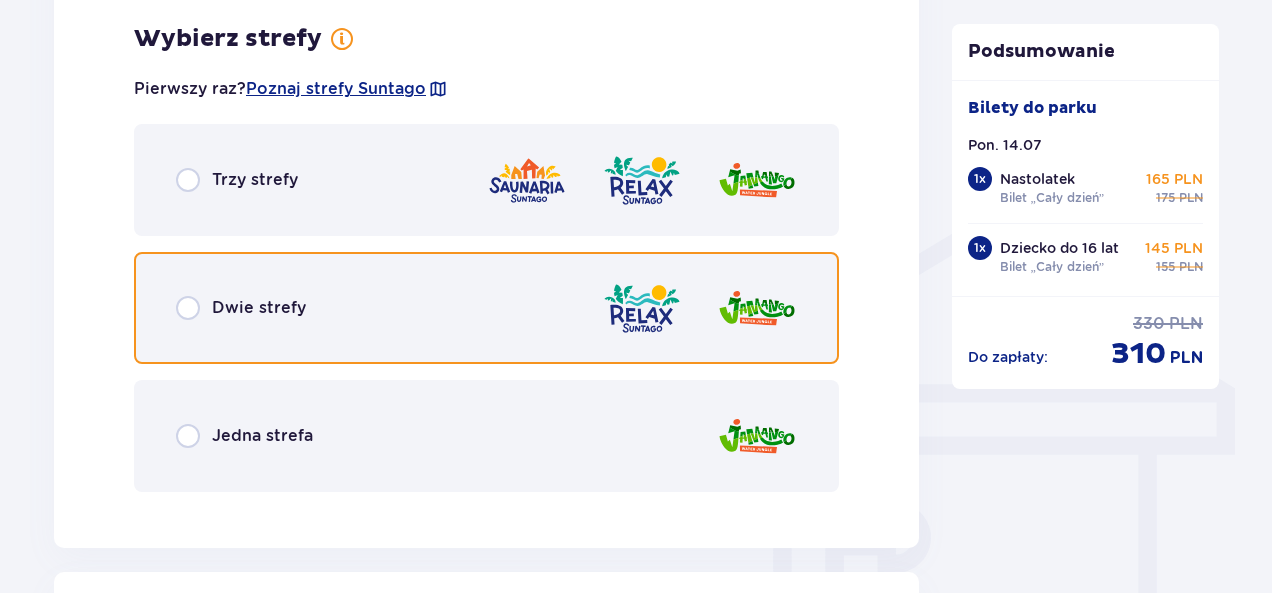 click at bounding box center [188, 308] 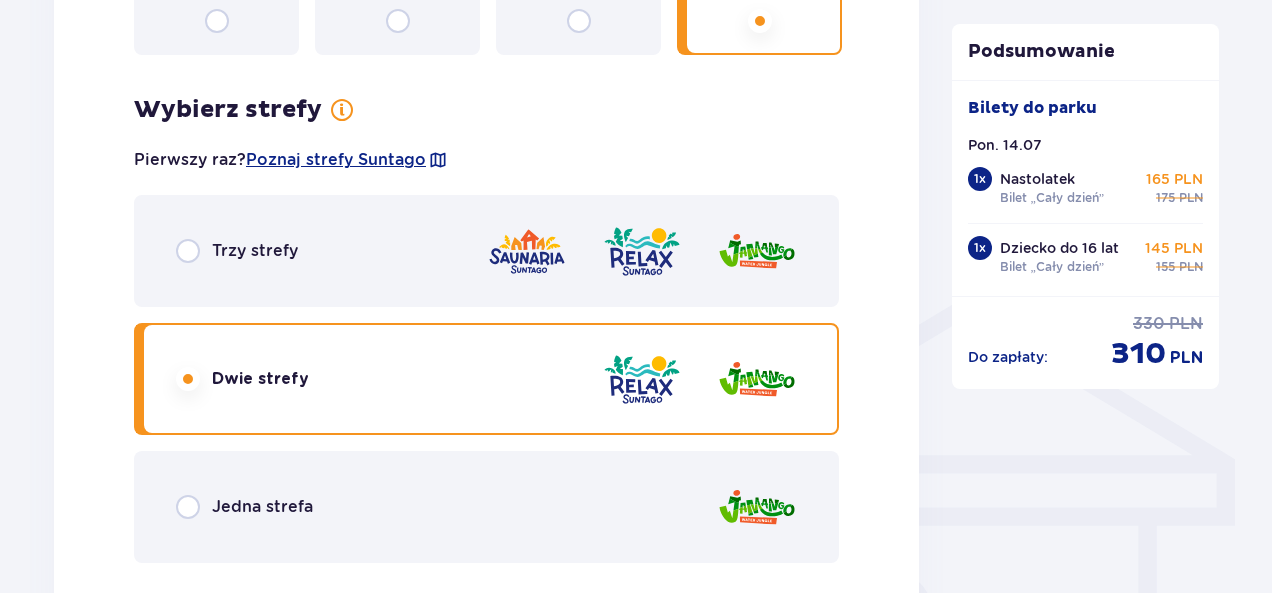 scroll, scrollTop: 1306, scrollLeft: 0, axis: vertical 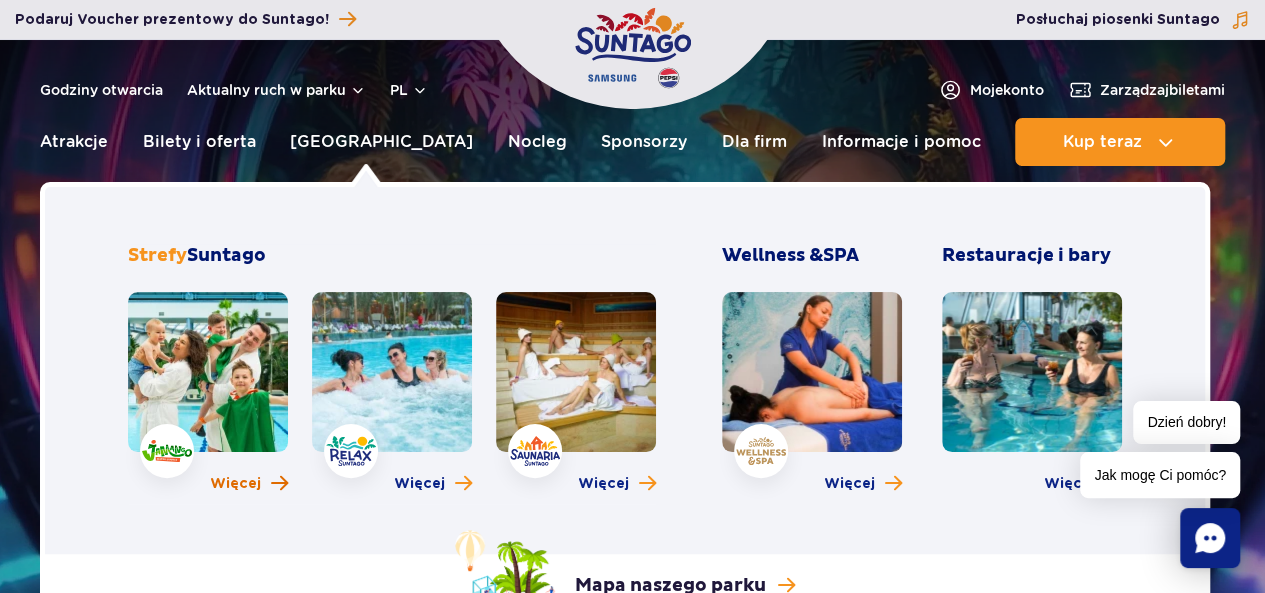 click on "Więcej" at bounding box center (235, 484) 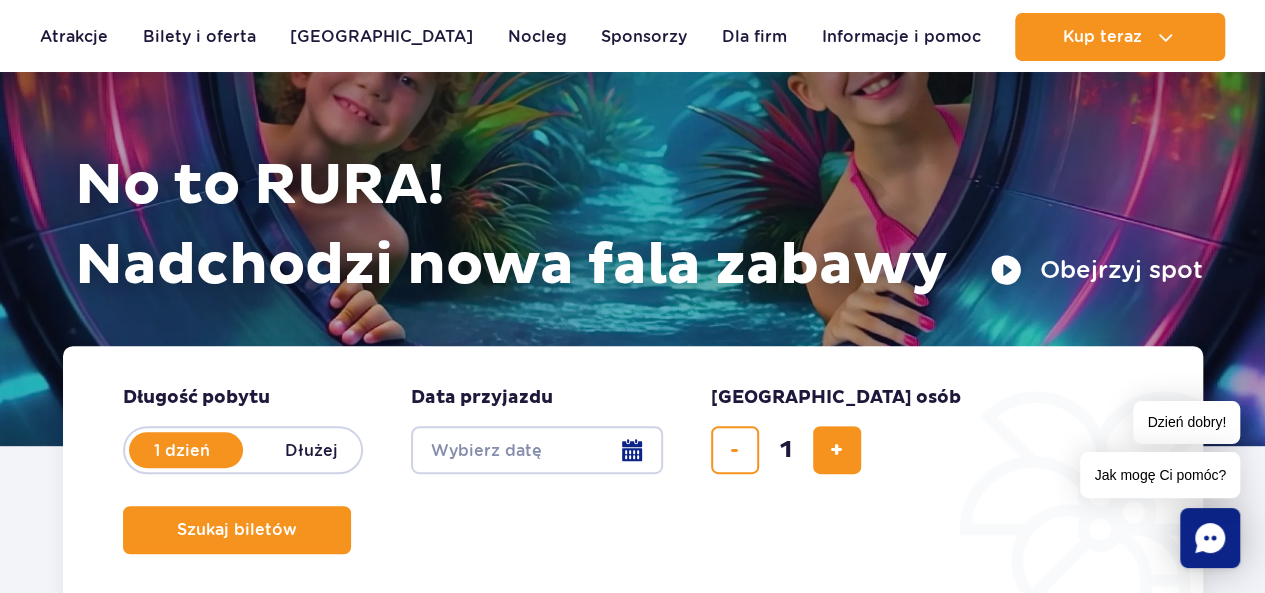 scroll, scrollTop: 0, scrollLeft: 0, axis: both 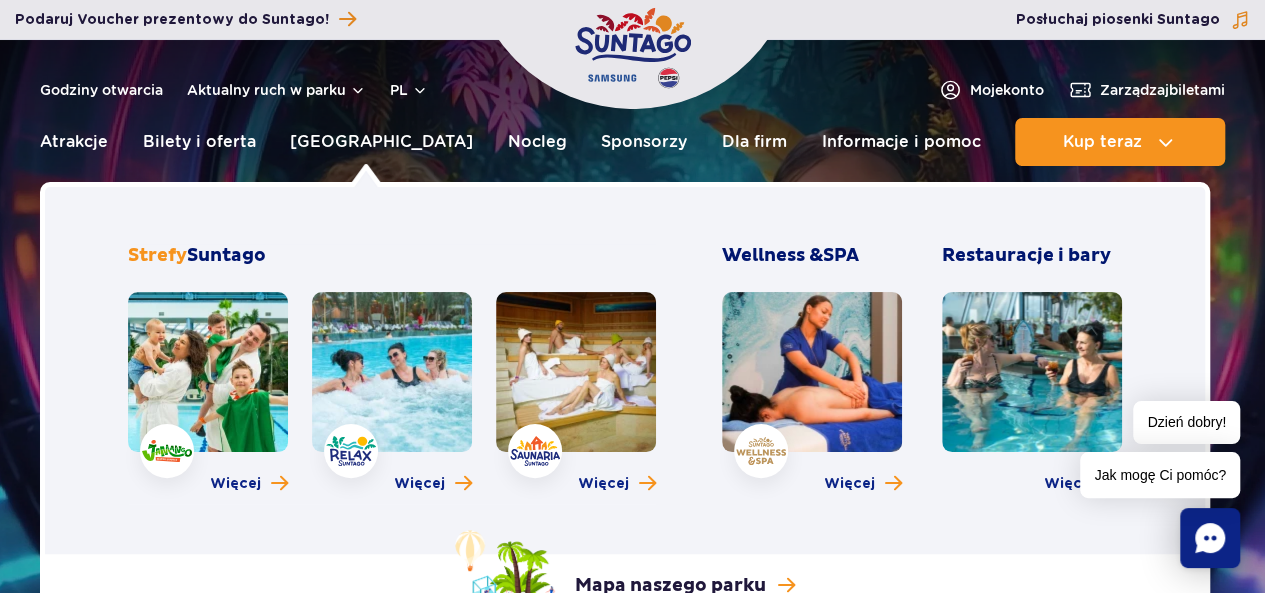 click at bounding box center (392, 372) 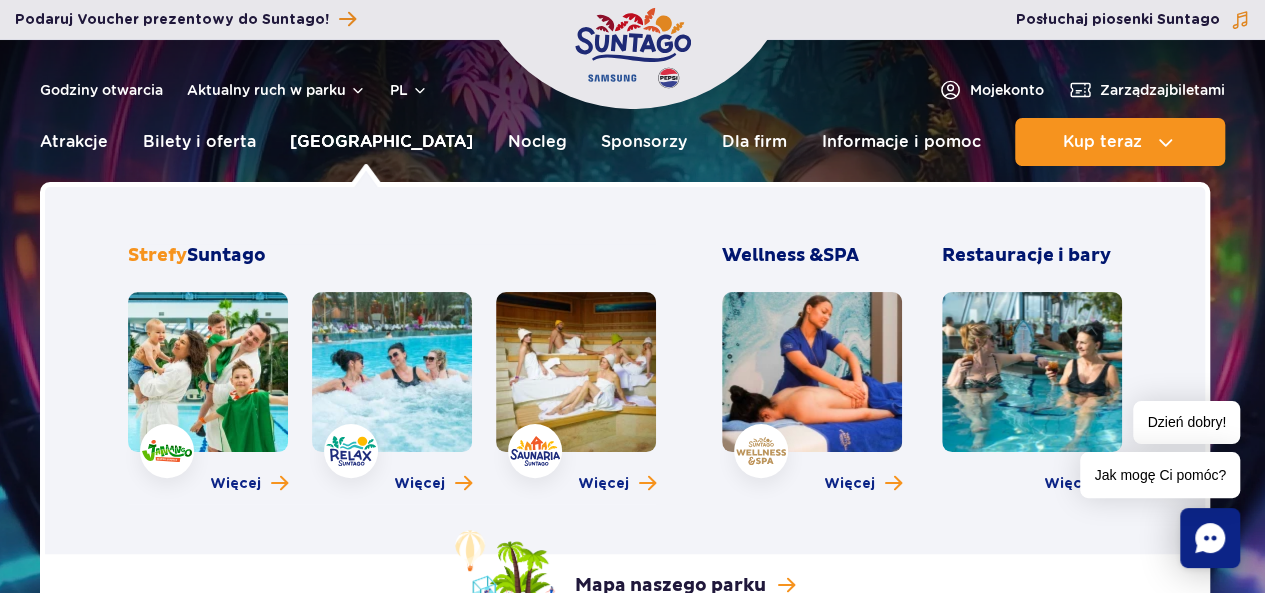 click on "[GEOGRAPHIC_DATA]" at bounding box center [381, 142] 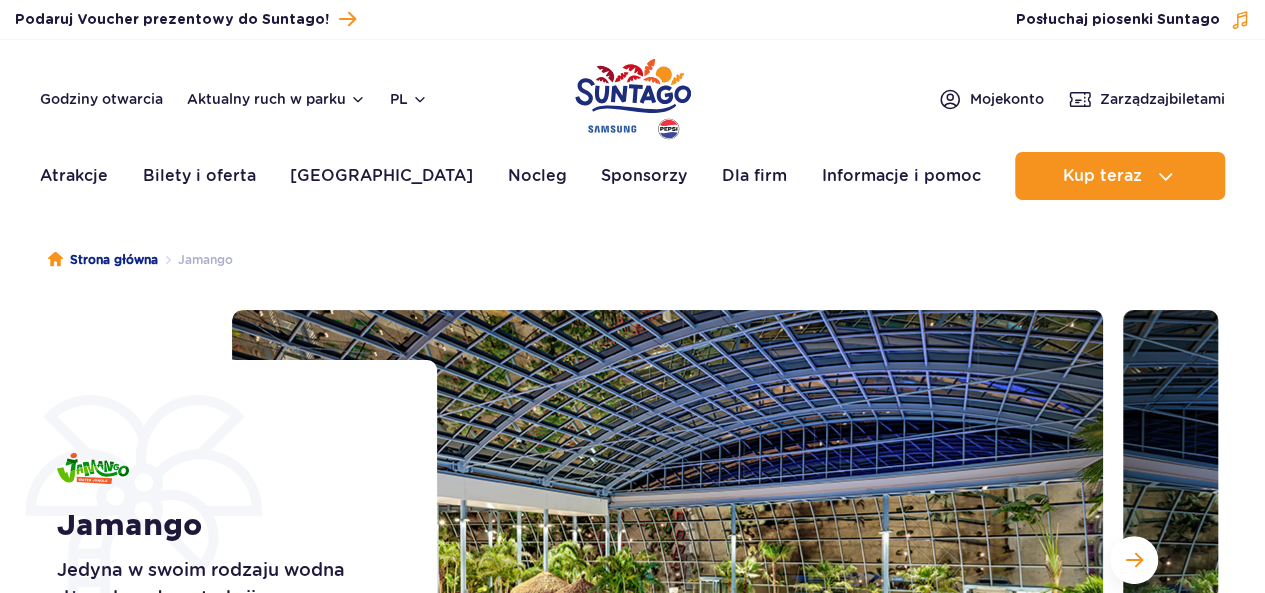 scroll, scrollTop: 200, scrollLeft: 0, axis: vertical 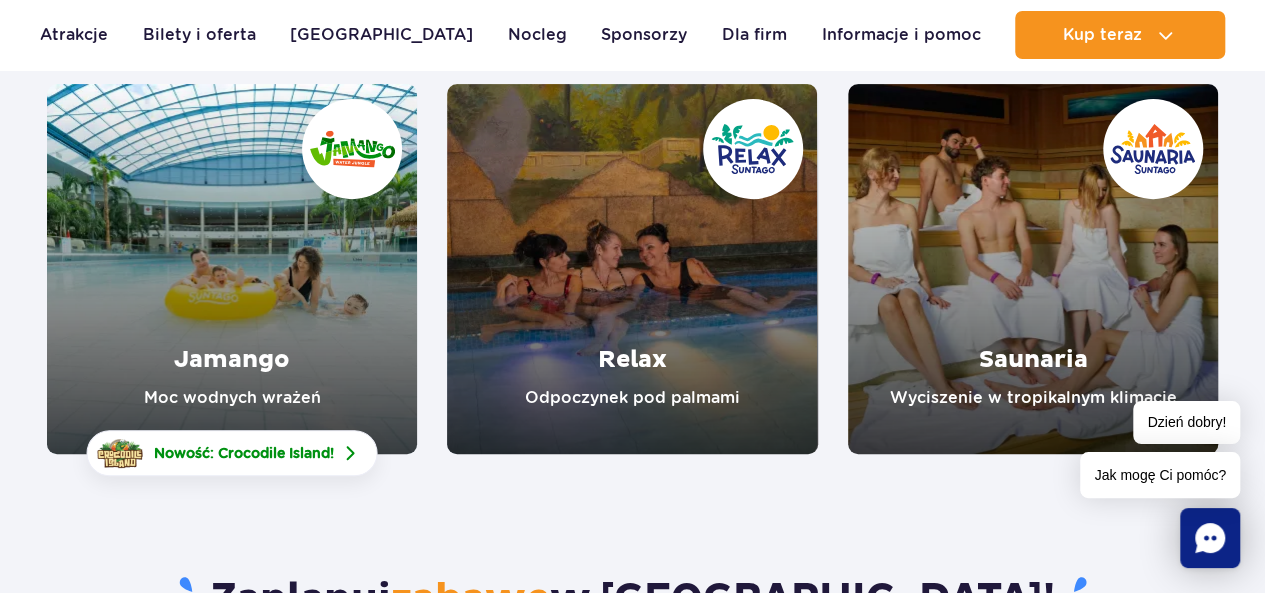 click at bounding box center [232, 269] 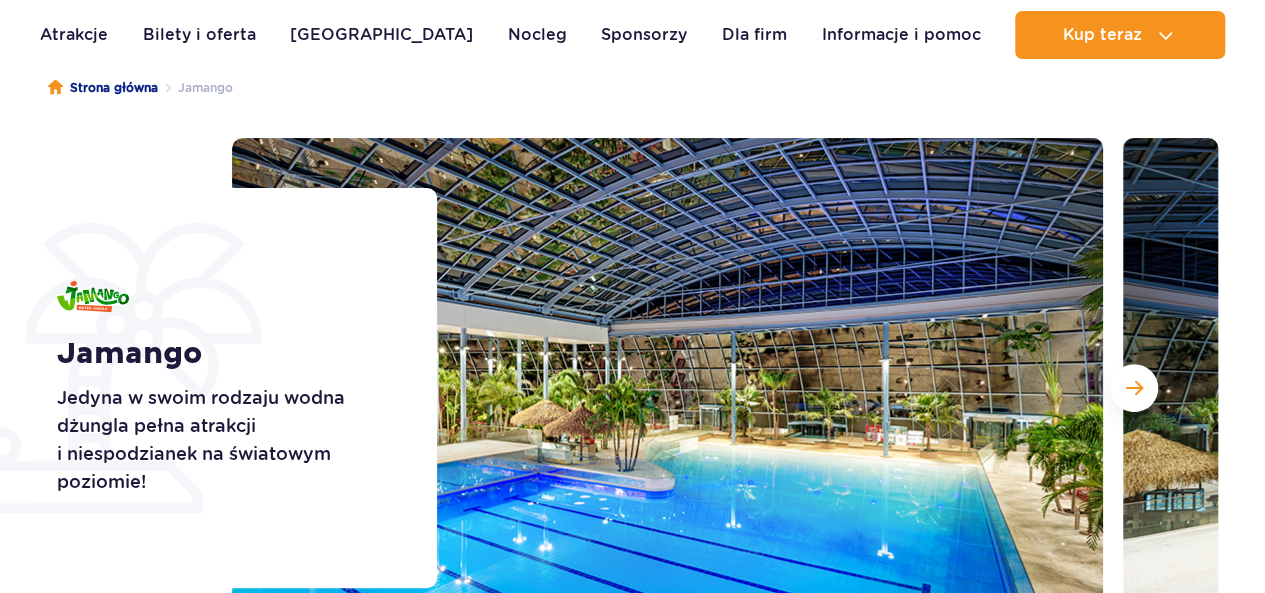 scroll, scrollTop: 200, scrollLeft: 0, axis: vertical 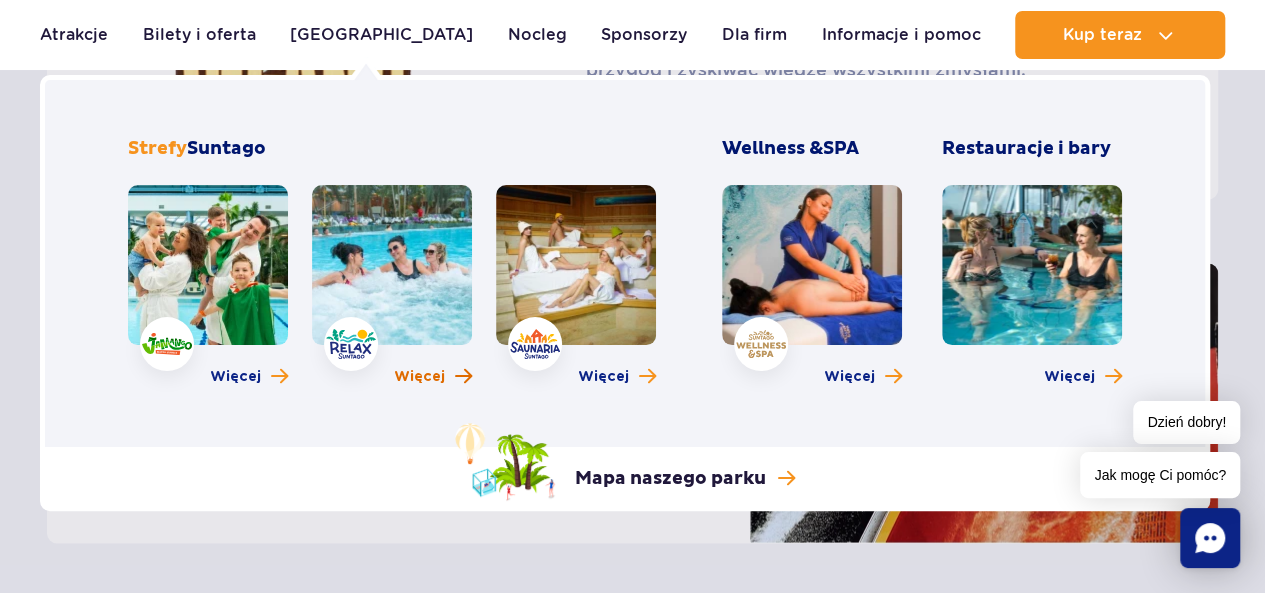 click on "Więcej" at bounding box center (419, 377) 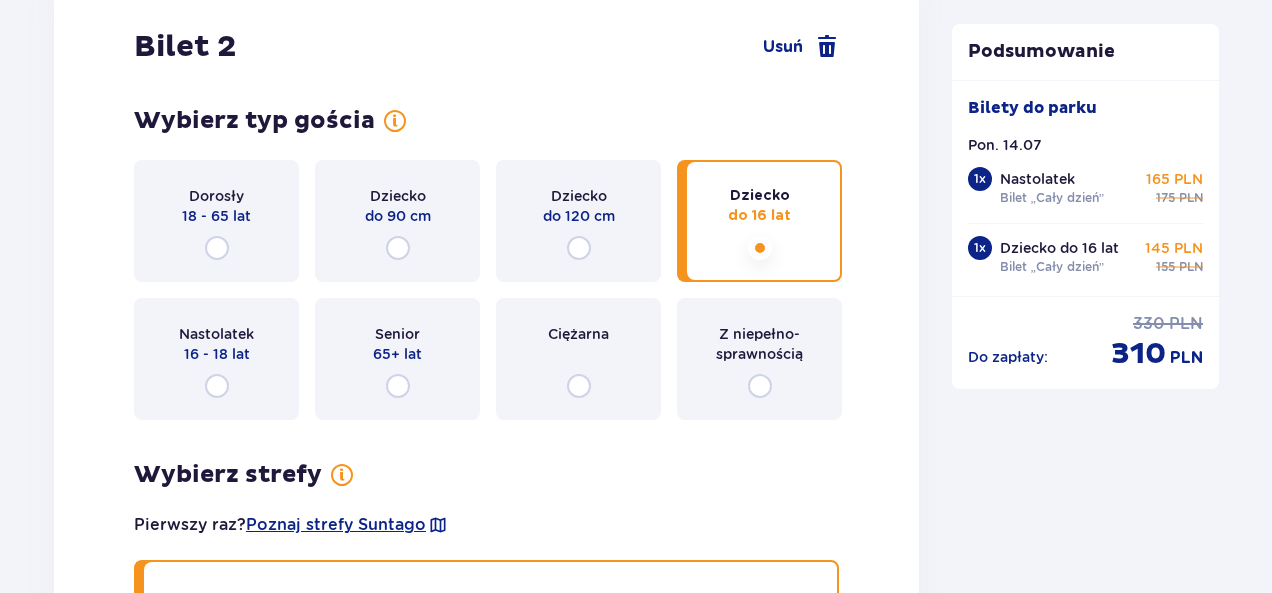 scroll, scrollTop: 0, scrollLeft: 0, axis: both 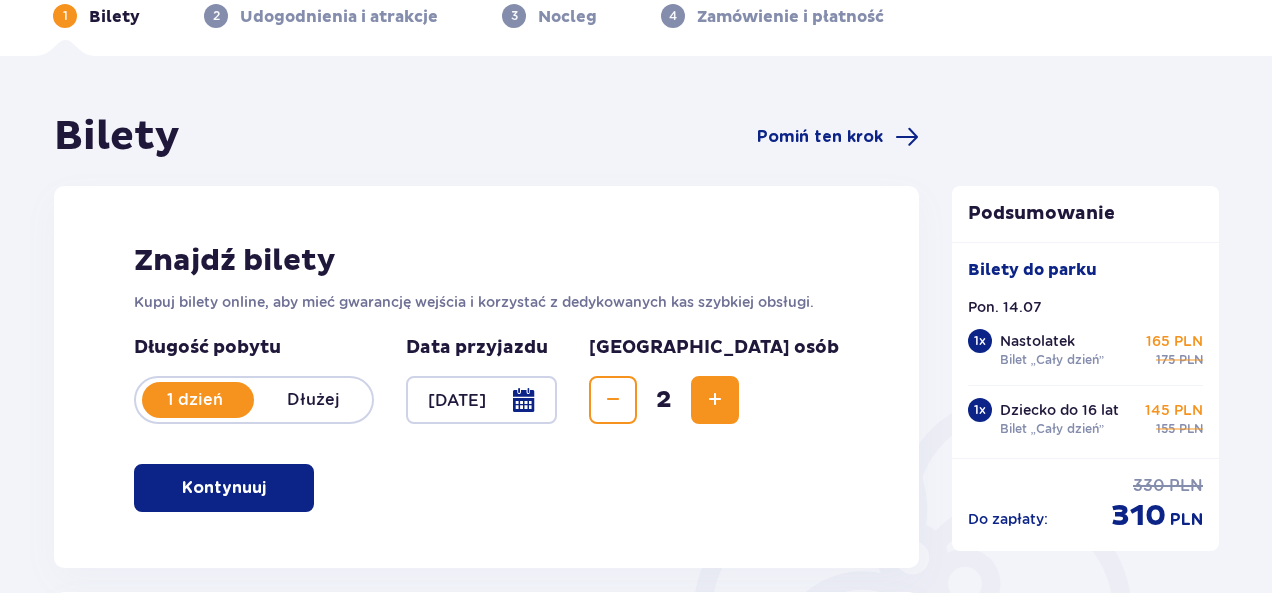 click at bounding box center [481, 400] 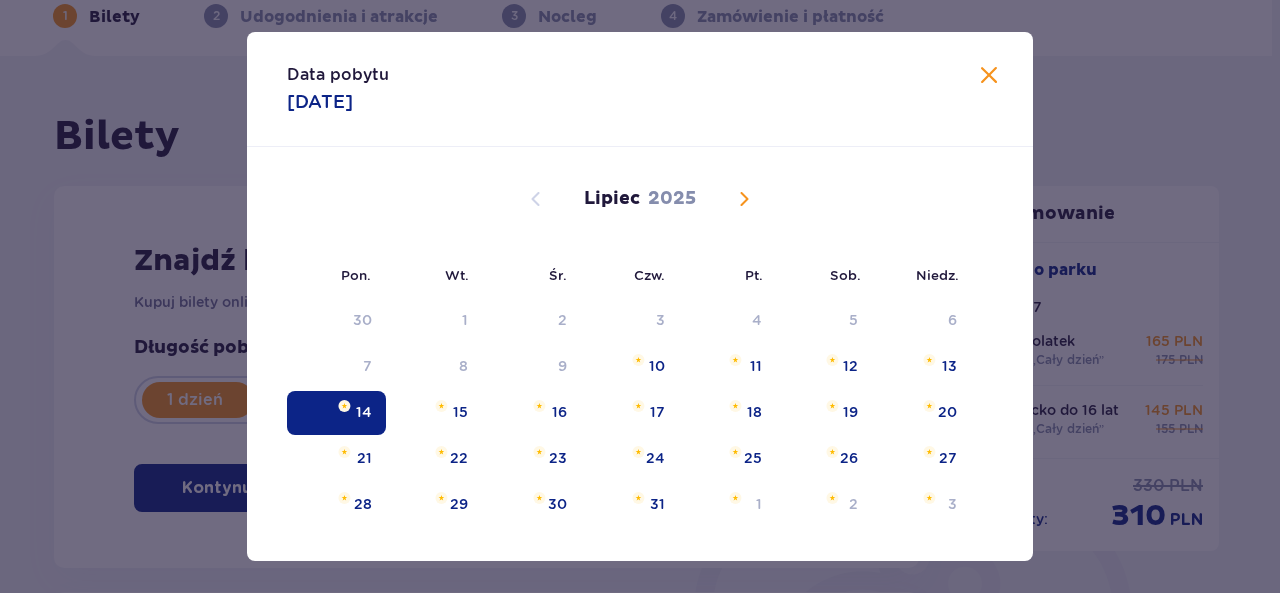 click at bounding box center (989, 76) 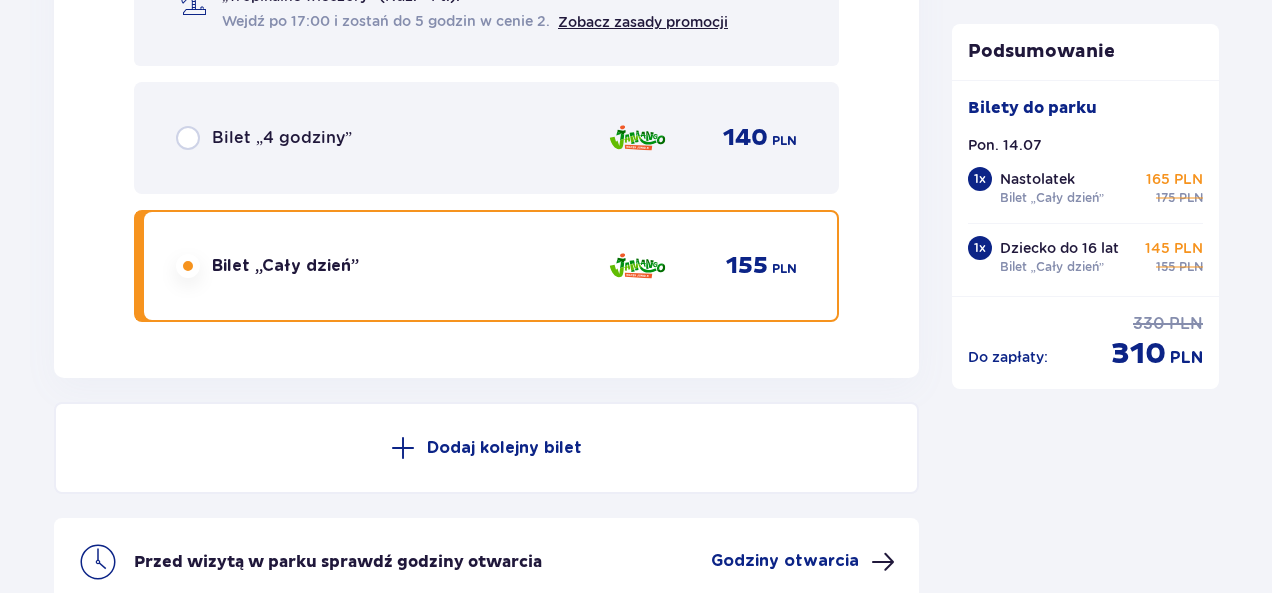 scroll, scrollTop: 3300, scrollLeft: 0, axis: vertical 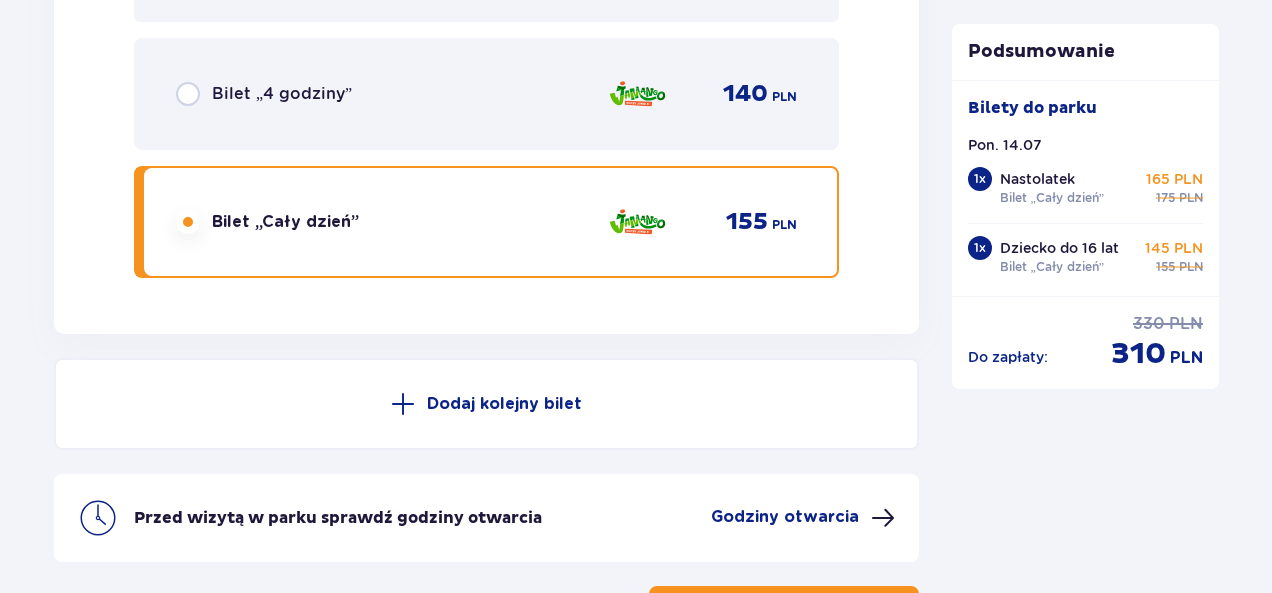 click on "Dodaj kolejny bilet" at bounding box center [504, 404] 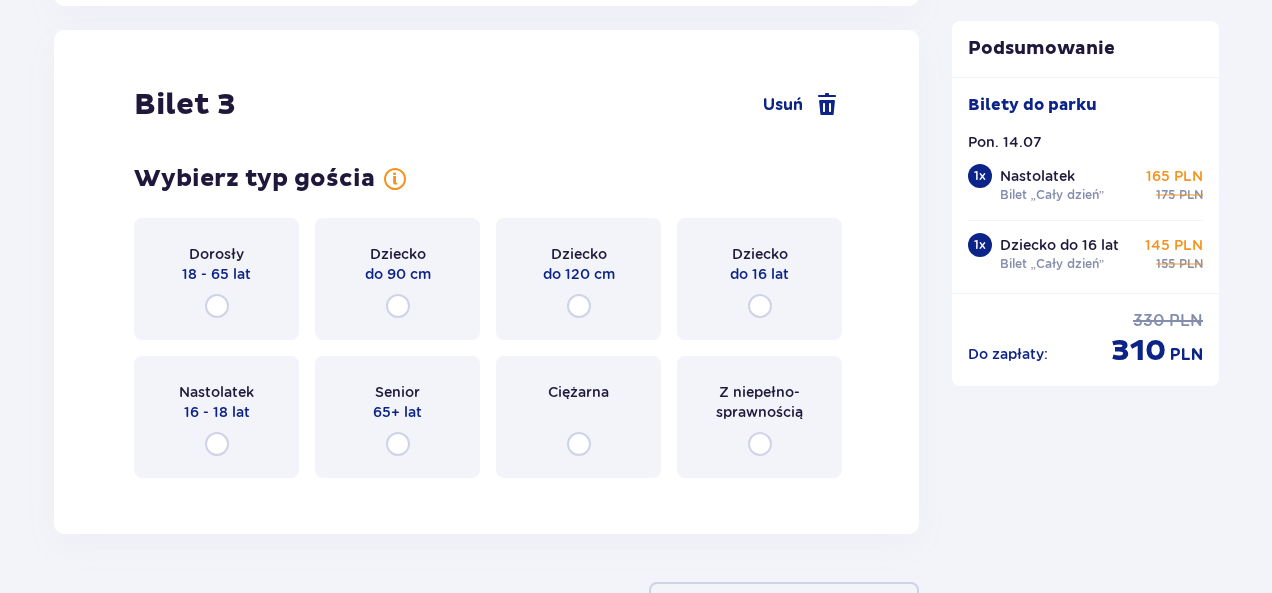 scroll, scrollTop: 3876, scrollLeft: 0, axis: vertical 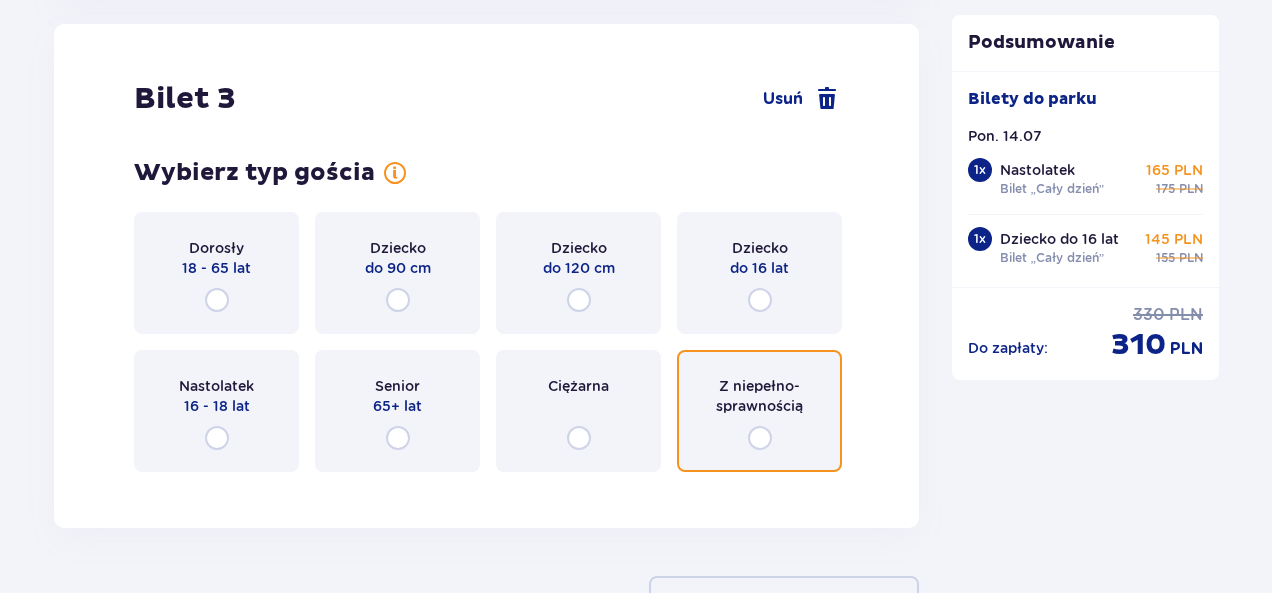 click at bounding box center (760, 438) 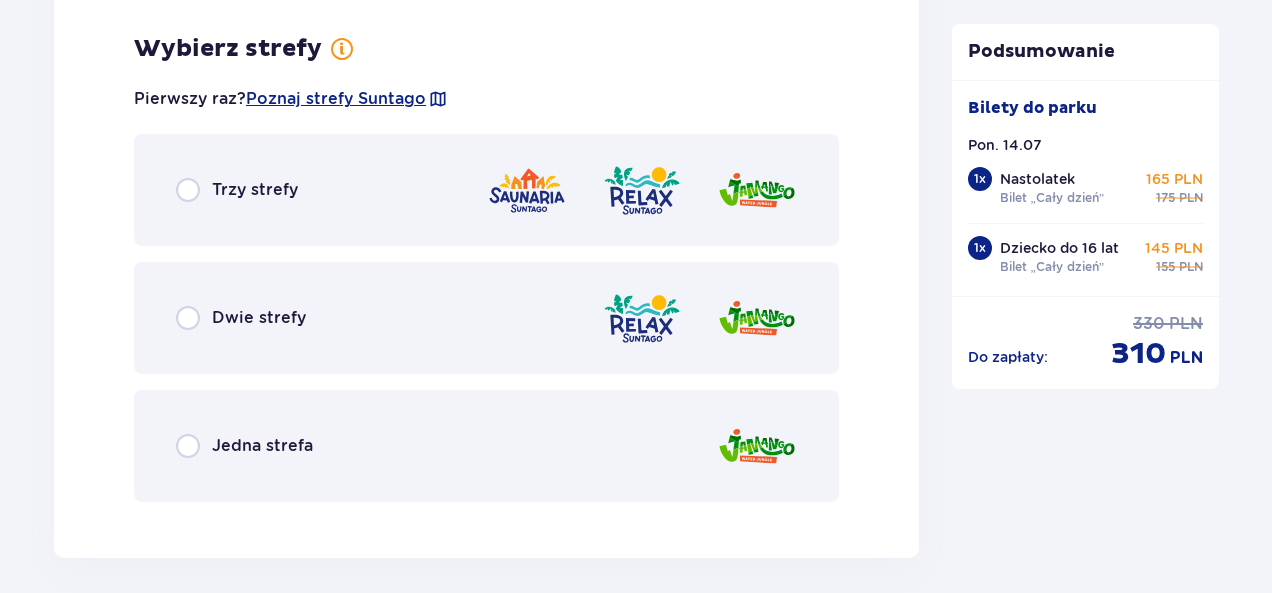 scroll, scrollTop: 4364, scrollLeft: 0, axis: vertical 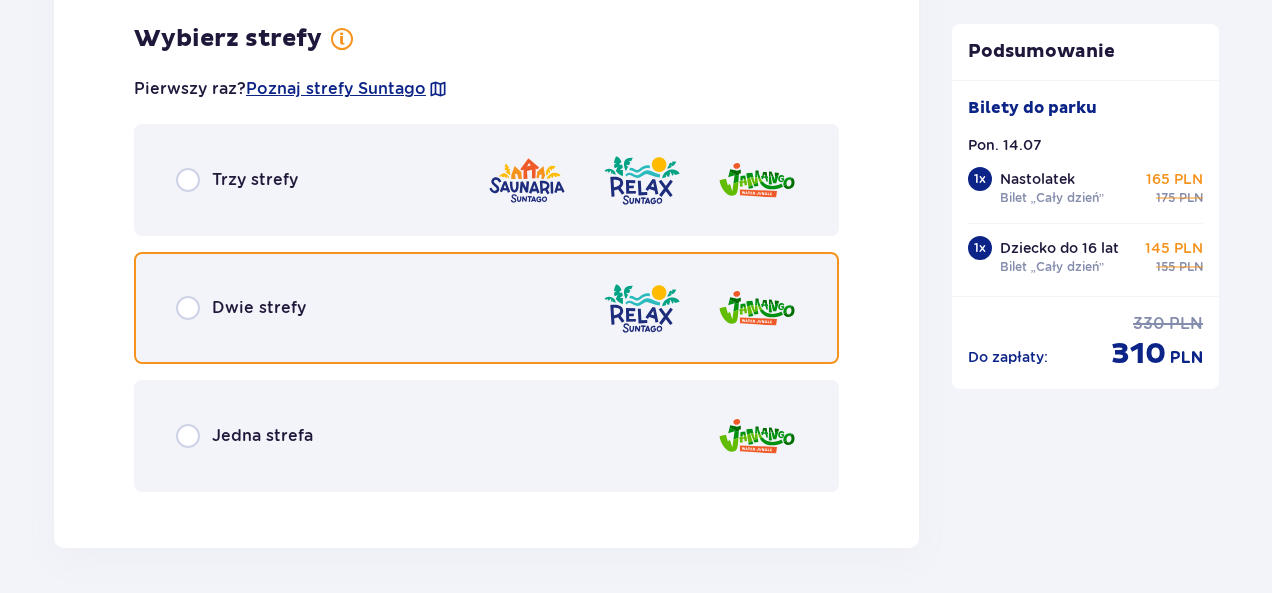 click at bounding box center (188, 308) 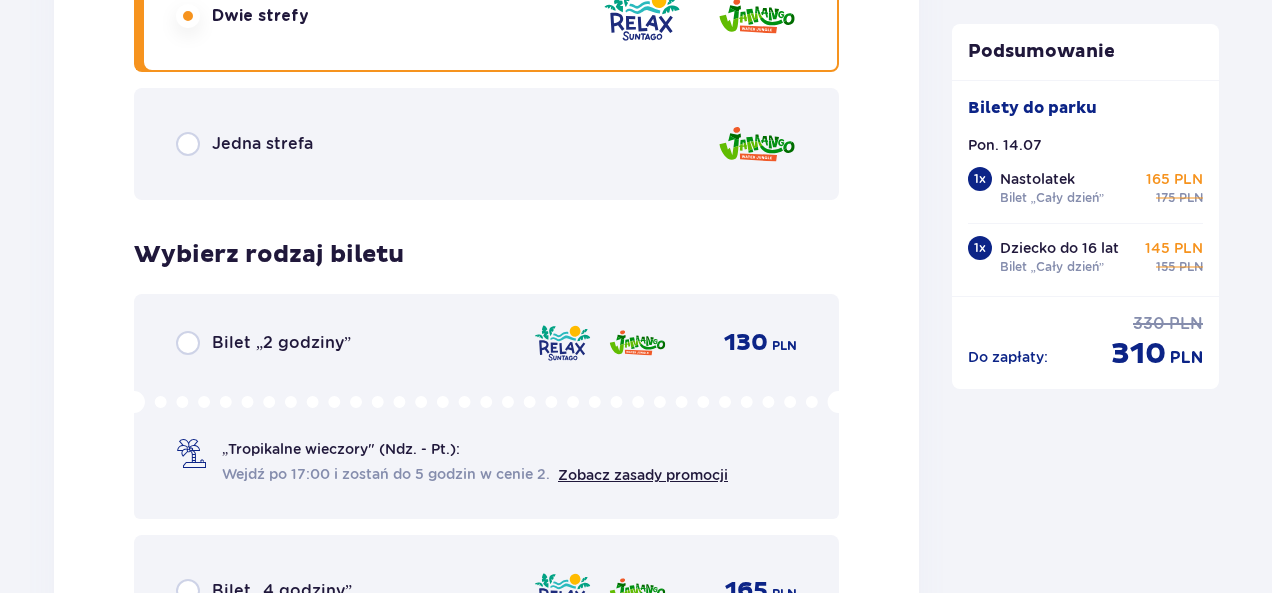 scroll, scrollTop: 4872, scrollLeft: 0, axis: vertical 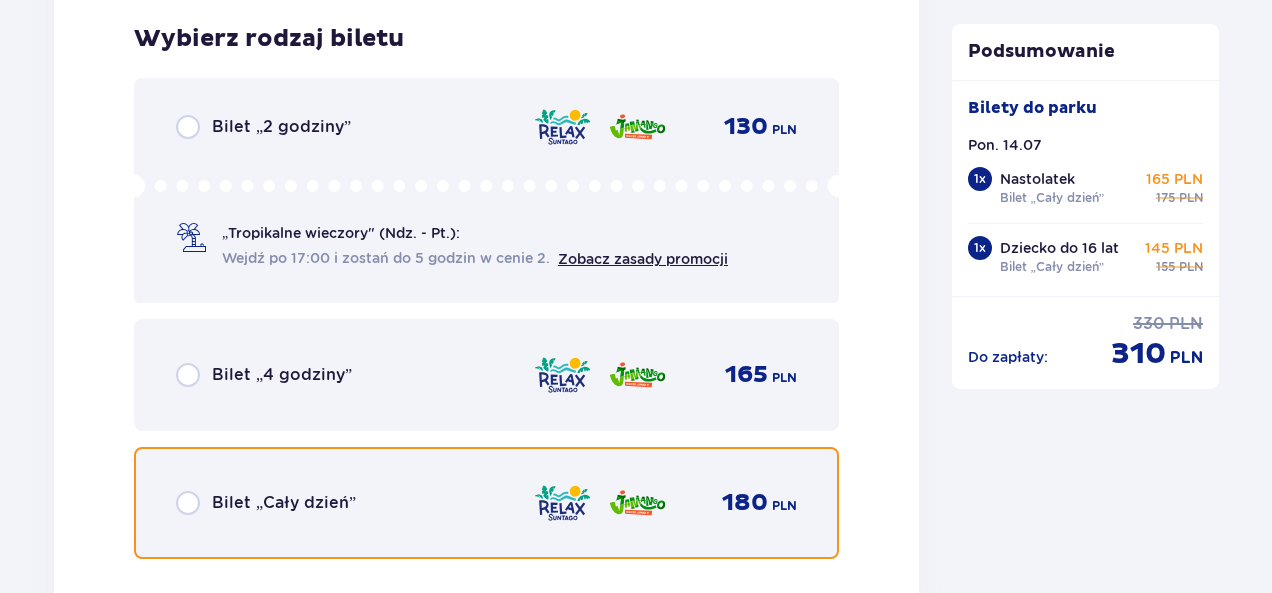 click at bounding box center [188, 503] 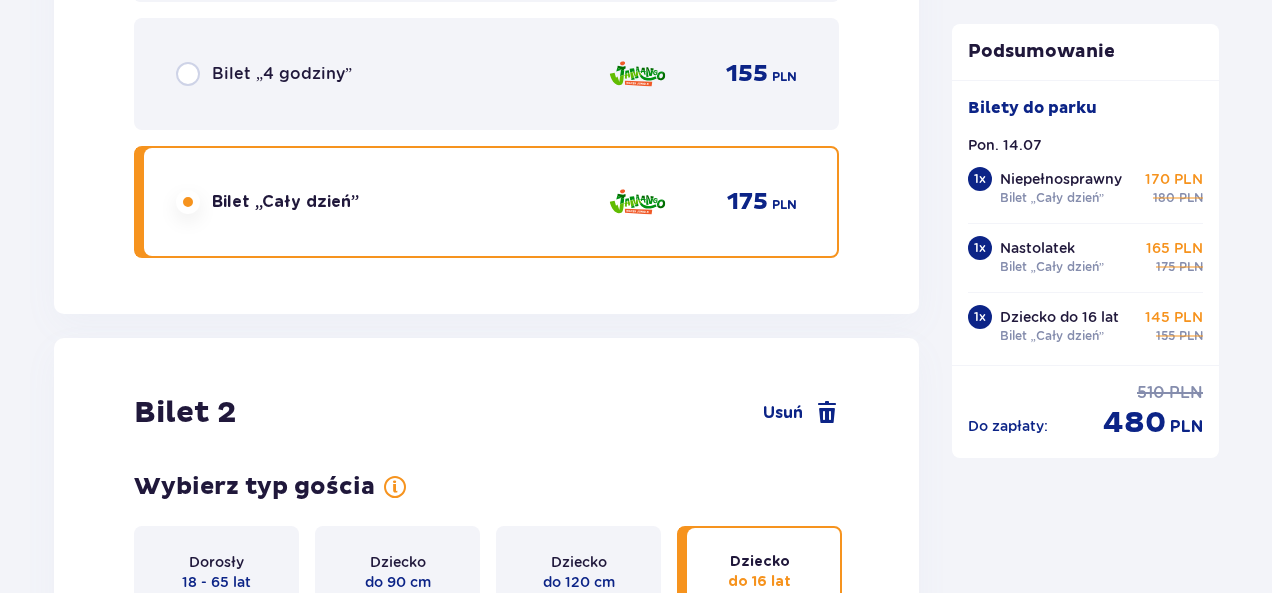 scroll, scrollTop: 1914, scrollLeft: 0, axis: vertical 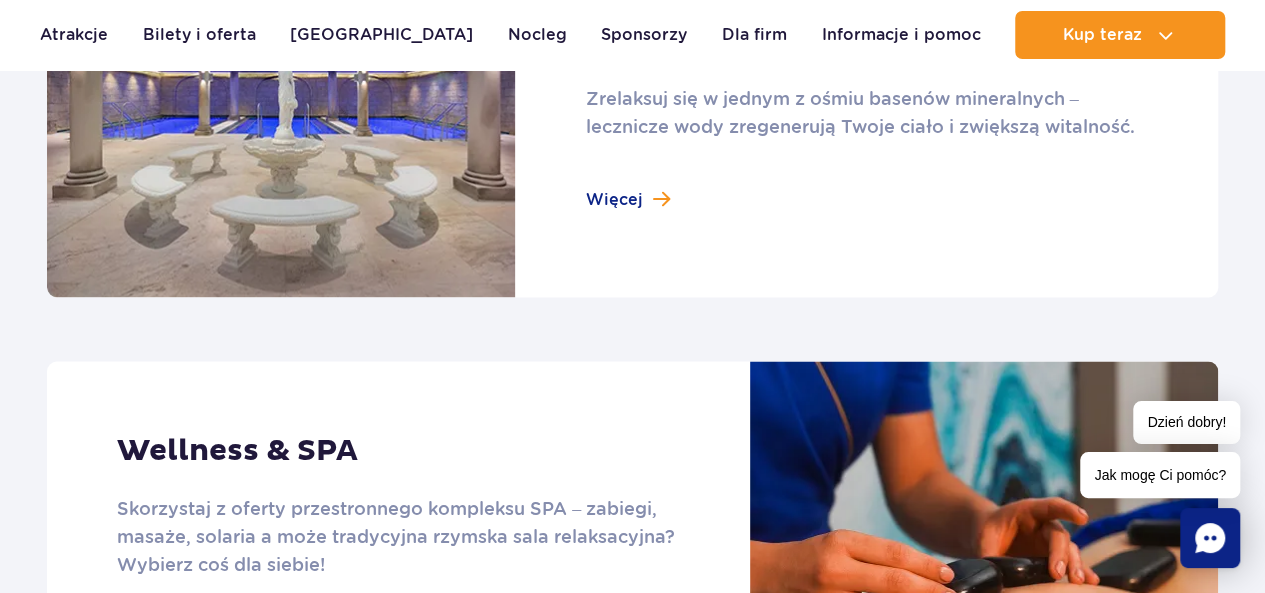 click at bounding box center (632, 117) 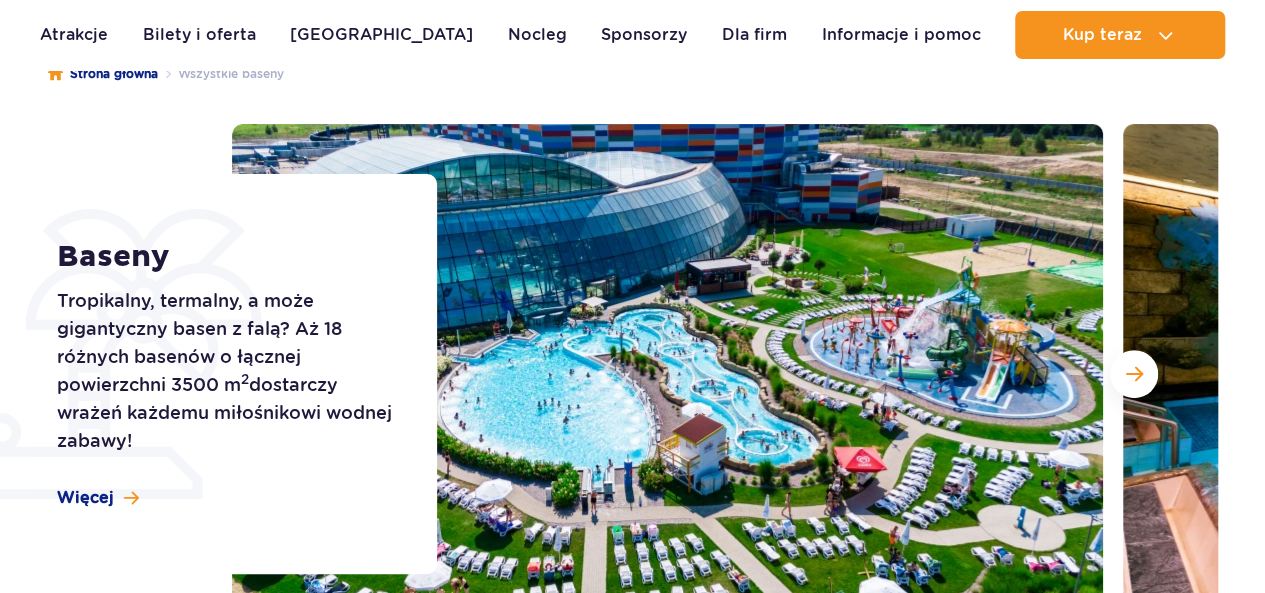 scroll, scrollTop: 0, scrollLeft: 0, axis: both 